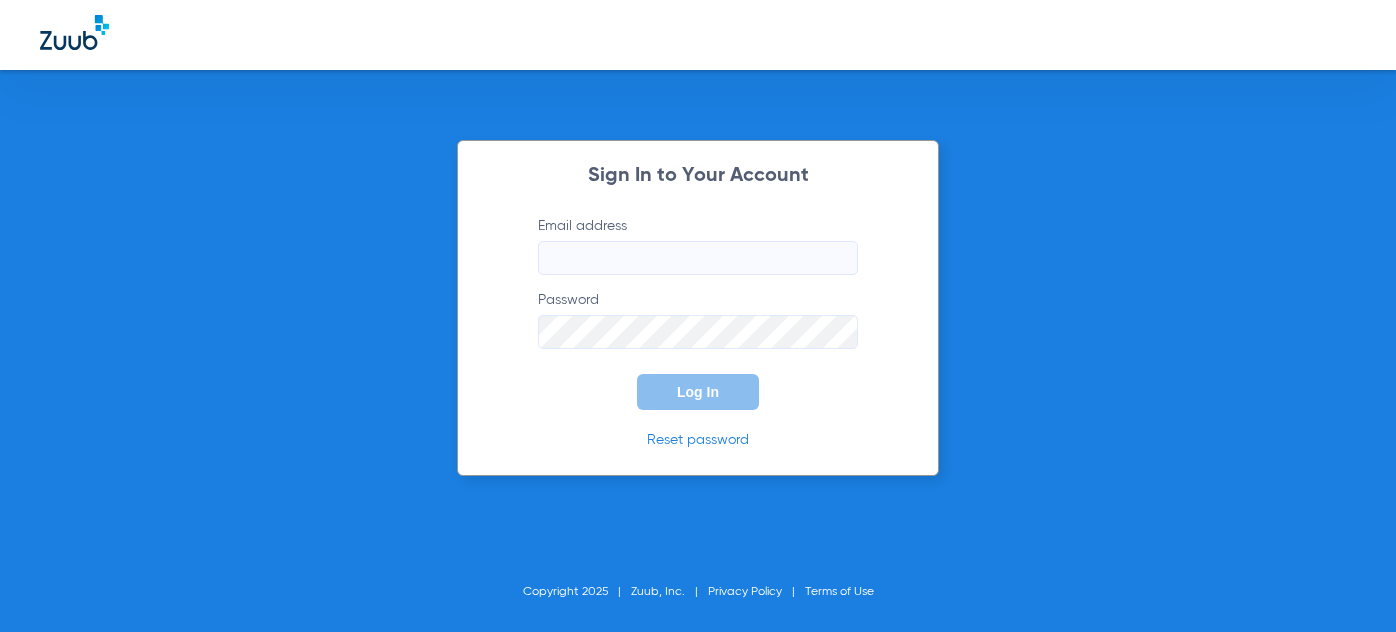 scroll, scrollTop: 0, scrollLeft: 0, axis: both 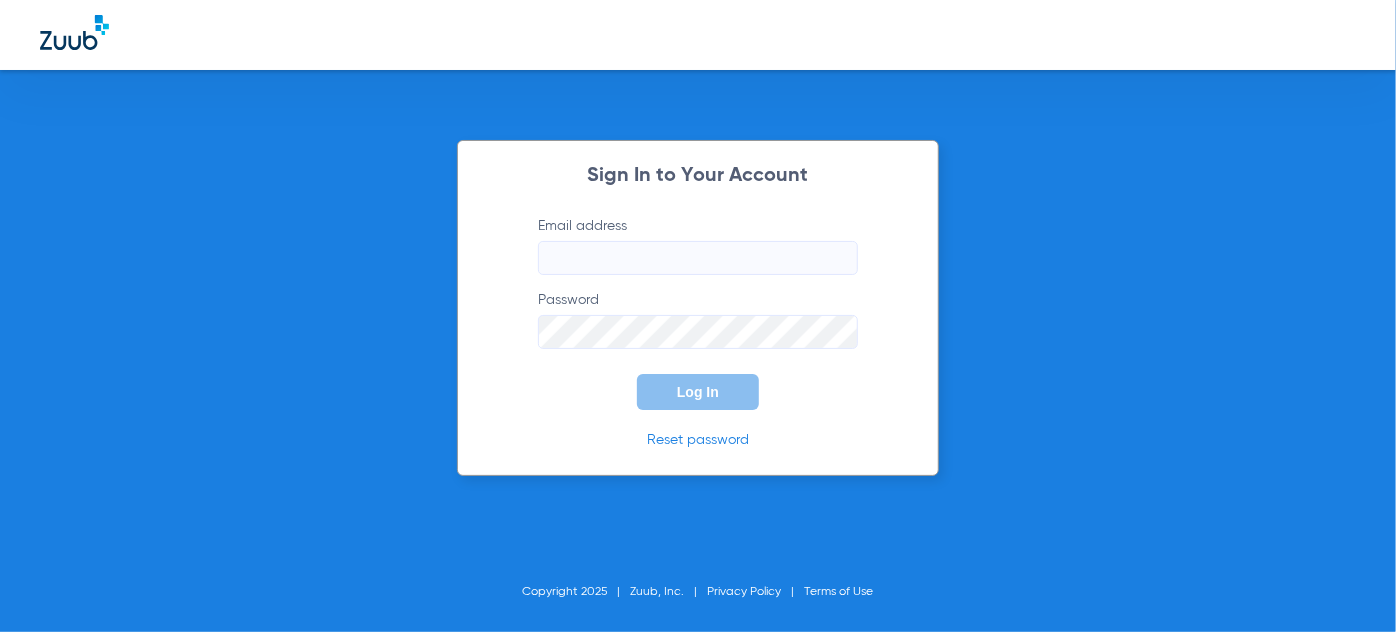 type on "[EMAIL]" 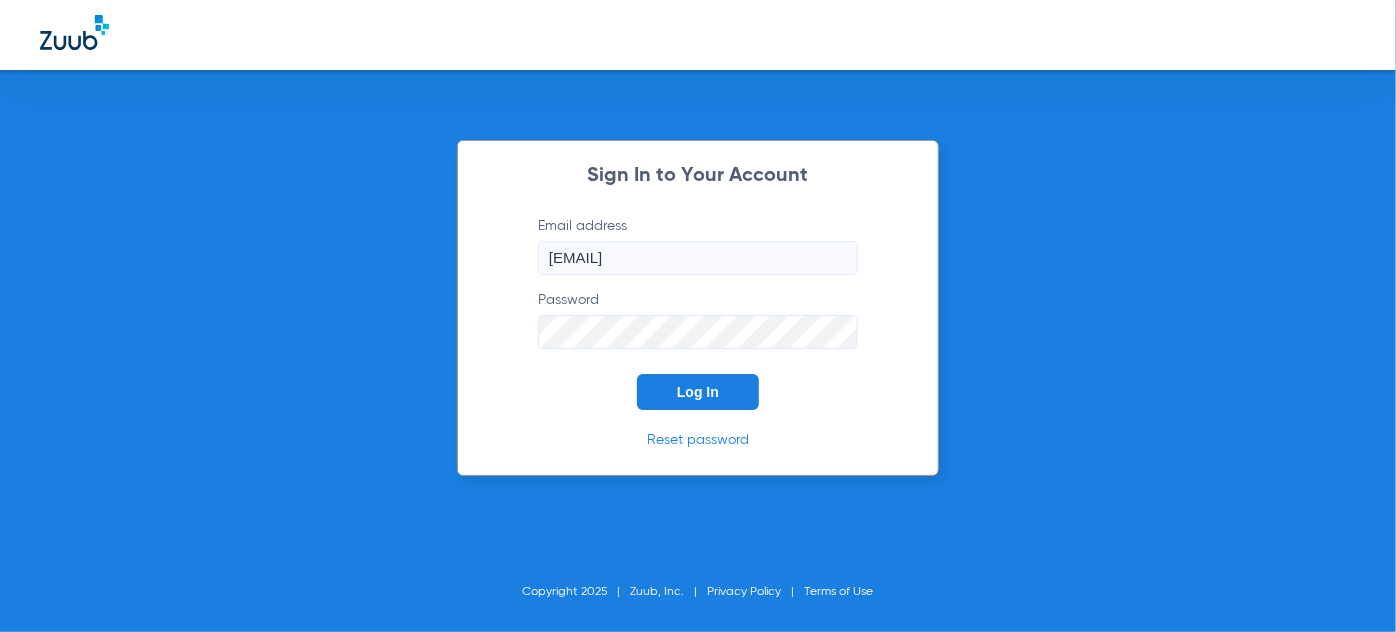 click on "Log In" 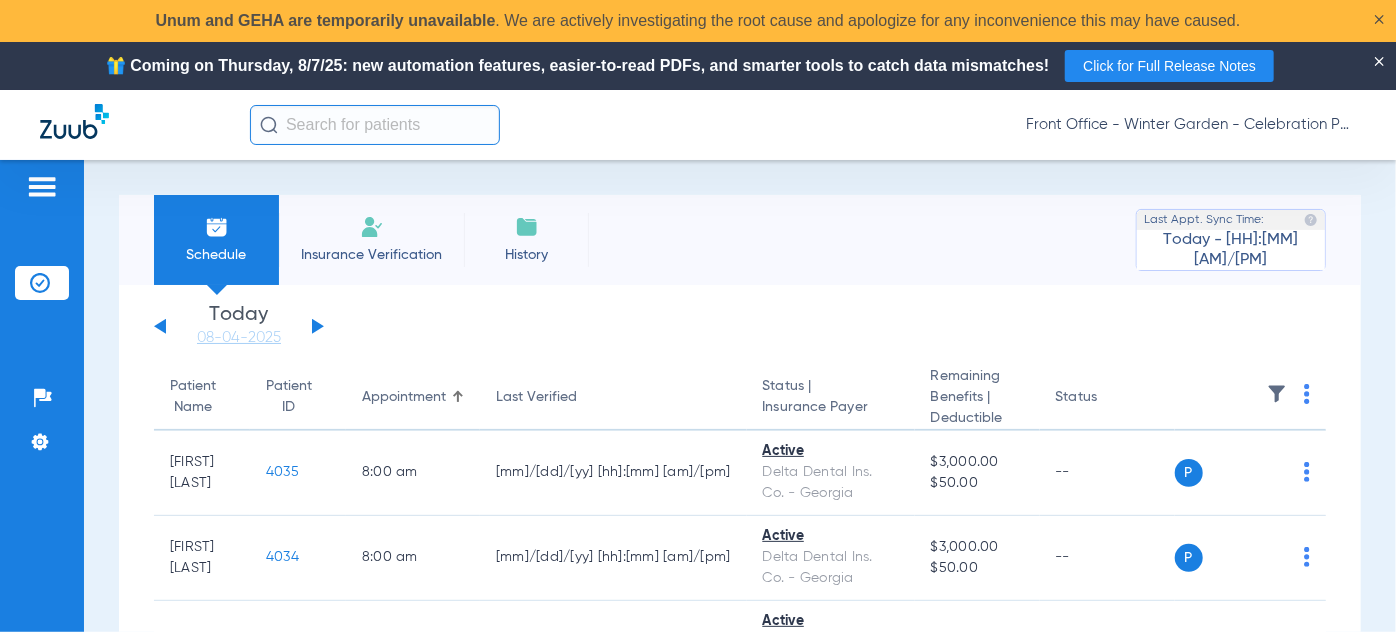 click on "Saturday   05-31-2025   Sunday   06-01-2025   Monday   06-02-2025   Tuesday   06-03-2025   Wednesday   06-04-2025   Thursday   06-05-2025   Friday   06-06-2025   Saturday   06-07-2025   Sunday   06-08-2025   Monday   06-09-2025   Tuesday   06-10-2025   Wednesday   06-11-2025   Thursday   06-12-2025   Friday   06-13-2025   Saturday   06-14-2025   Sunday   06-15-2025   Monday   06-16-2025   Tuesday   06-17-2025   Wednesday   06-18-2025   Thursday   06-19-2025   Friday   06-20-2025   Saturday   06-21-2025   Sunday   06-22-2025   Monday   06-23-2025   Tuesday   06-24-2025   Wednesday   06-25-2025   Thursday   06-26-2025   Friday   06-27-2025   Saturday   06-28-2025   Sunday   06-29-2025   Monday   06-30-2025   Tuesday   07-01-2025   Wednesday   07-02-2025   Thursday   07-03-2025   Friday   07-04-2025   Saturday   07-05-2025   Sunday   07-06-2025   Monday   07-07-2025   Tuesday   07-08-2025   Wednesday   07-09-2025   Thursday   07-10-2025   Friday   07-11-2025   Saturday   07-12-2025   Sunday   07-13-2025  Su Mo" 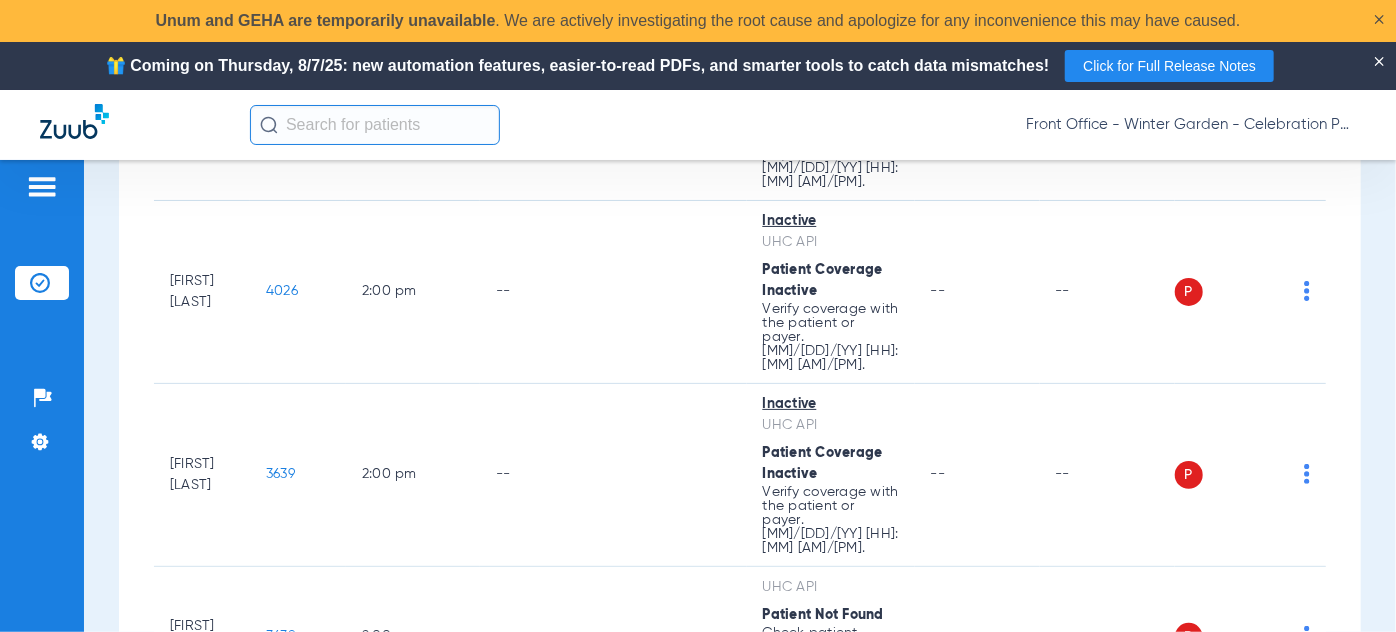 scroll, scrollTop: 2809, scrollLeft: 0, axis: vertical 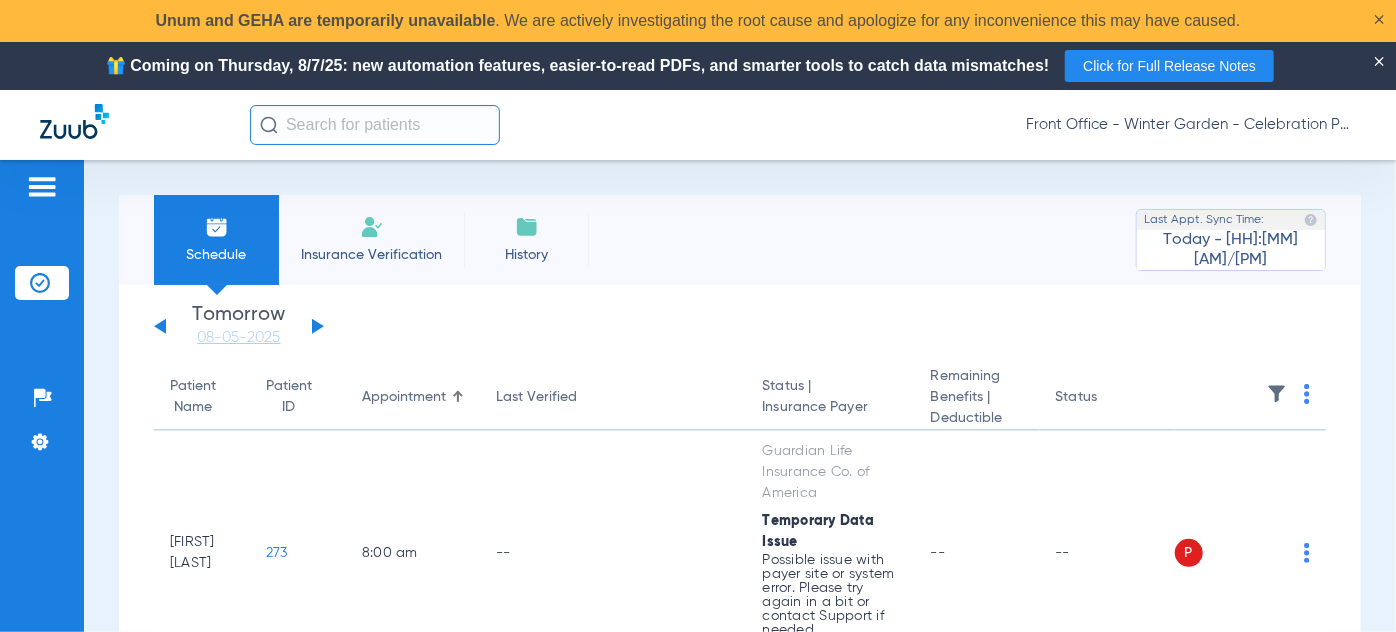 drag, startPoint x: 358, startPoint y: 227, endPoint x: 470, endPoint y: 264, distance: 117.953384 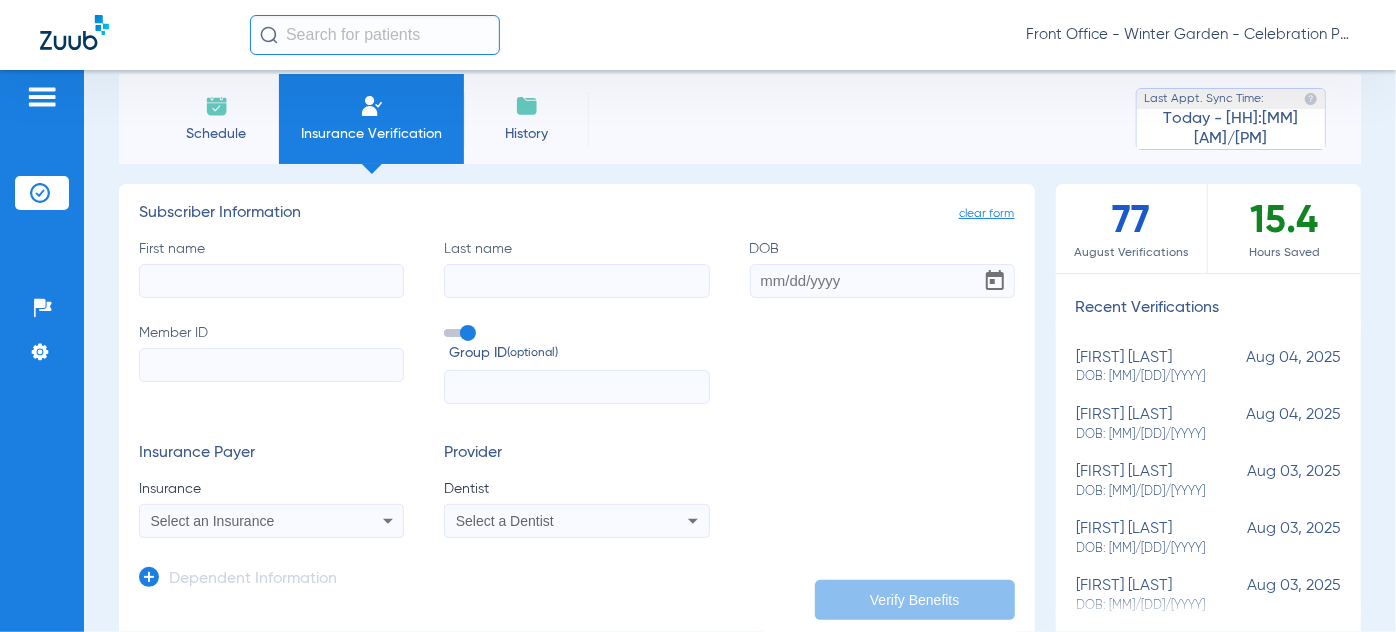 scroll, scrollTop: 0, scrollLeft: 0, axis: both 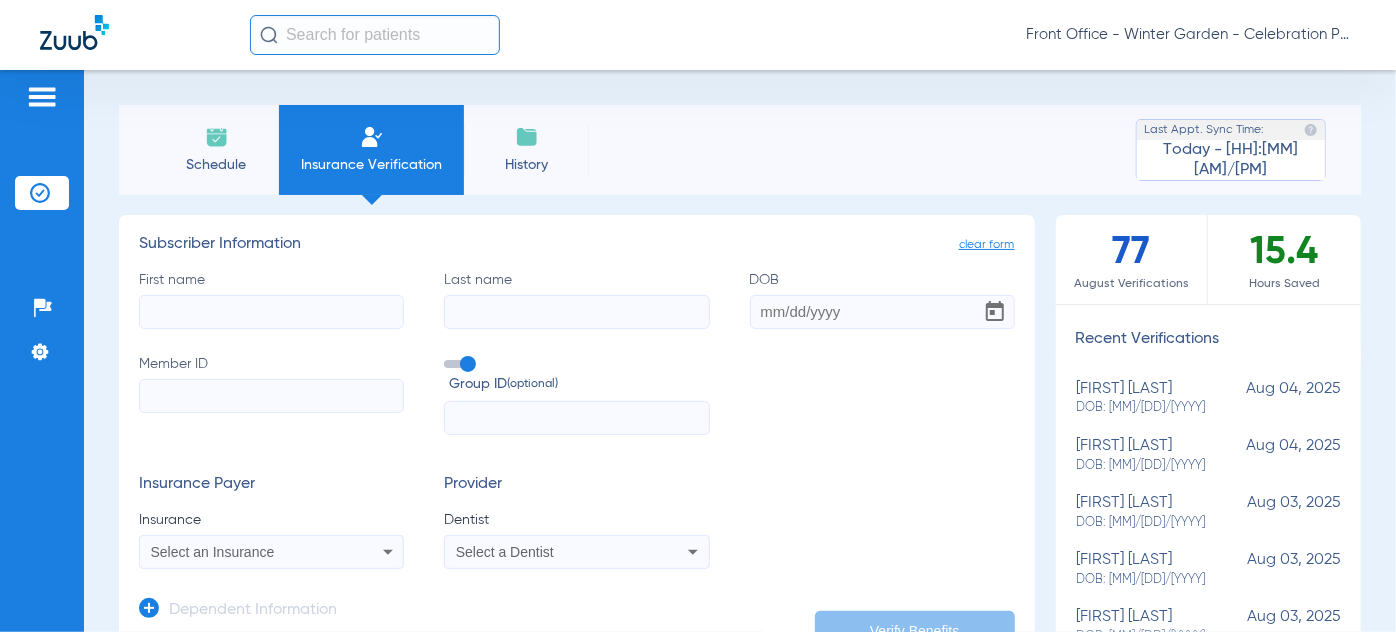 click on "Schedule" 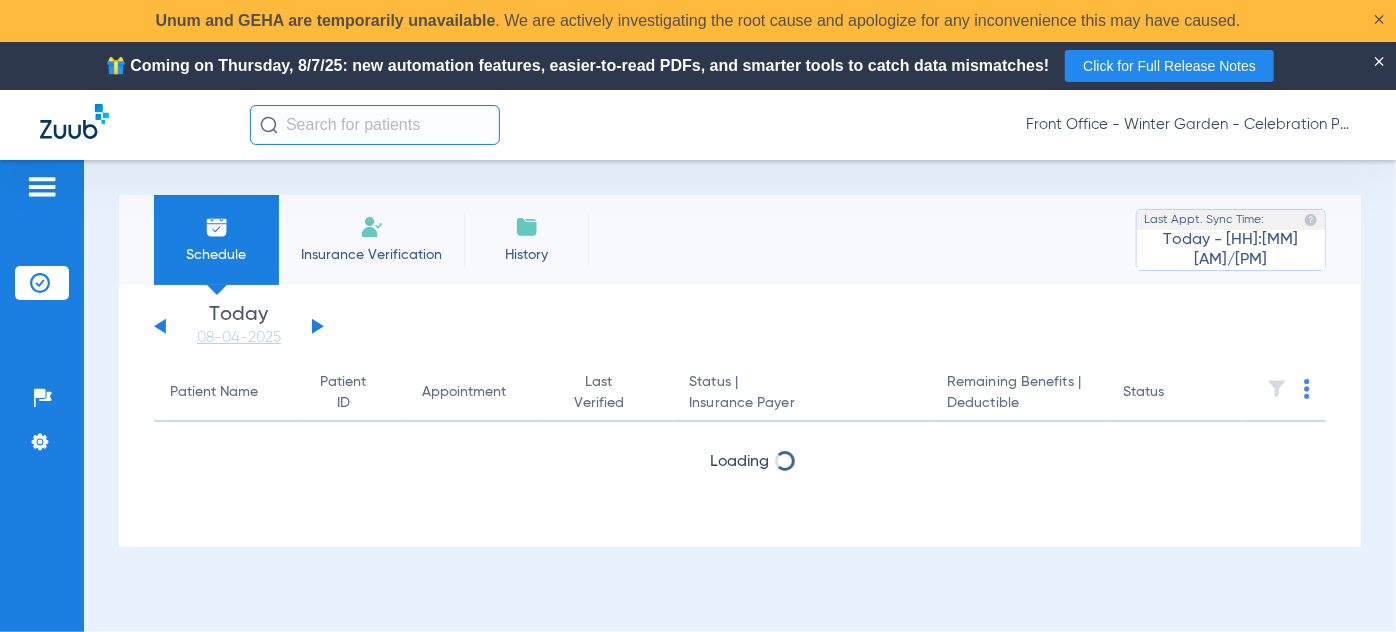 click on "Saturday   05-31-2025   Sunday   06-01-2025   Monday   06-02-2025   Tuesday   06-03-2025   Wednesday   06-04-2025   Thursday   06-05-2025   Friday   06-06-2025   Saturday   06-07-2025   Sunday   06-08-2025   Monday   06-09-2025   Tuesday   06-10-2025   Wednesday   06-11-2025   Thursday   06-12-2025   Friday   06-13-2025   Saturday   06-14-2025   Sunday   06-15-2025   Monday   06-16-2025   Tuesday   06-17-2025   Wednesday   06-18-2025   Thursday   06-19-2025   Friday   06-20-2025   Saturday   06-21-2025   Sunday   06-22-2025   Monday   06-23-2025   Tuesday   06-24-2025   Wednesday   06-25-2025   Thursday   06-26-2025   Friday   06-27-2025   Saturday   06-28-2025   Sunday   06-29-2025   Monday   06-30-2025   Tuesday   07-01-2025   Wednesday   07-02-2025   Thursday   07-03-2025   Friday   07-04-2025   Saturday   07-05-2025   Sunday   07-06-2025   Monday   07-07-2025   Tuesday   07-08-2025   Wednesday   07-09-2025   Thursday   07-10-2025   Friday   07-11-2025   Saturday   07-12-2025   Sunday   07-13-2025" 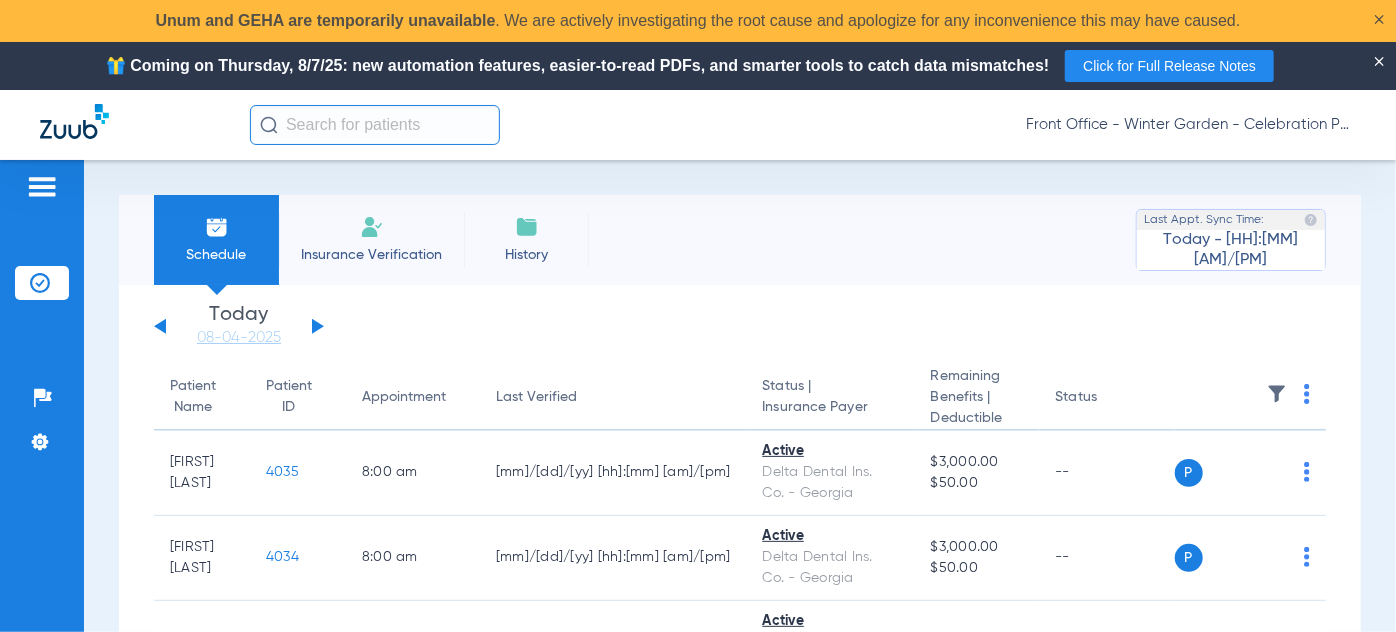 click 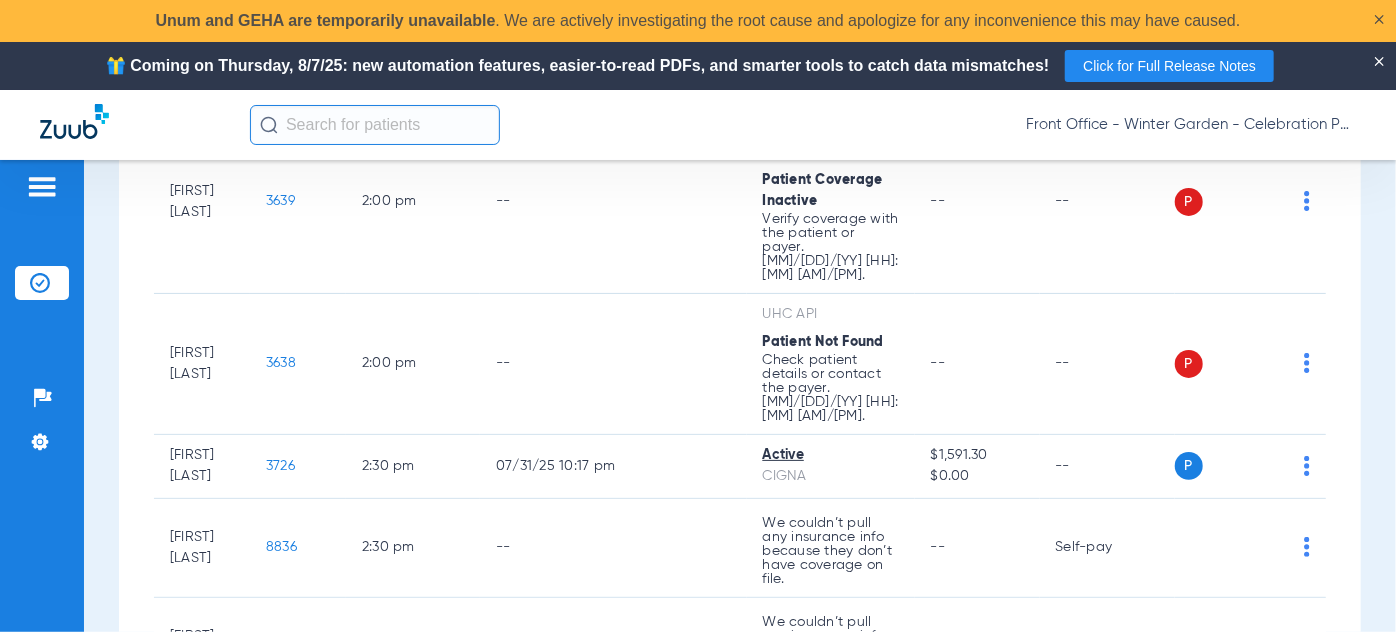 scroll, scrollTop: 3082, scrollLeft: 0, axis: vertical 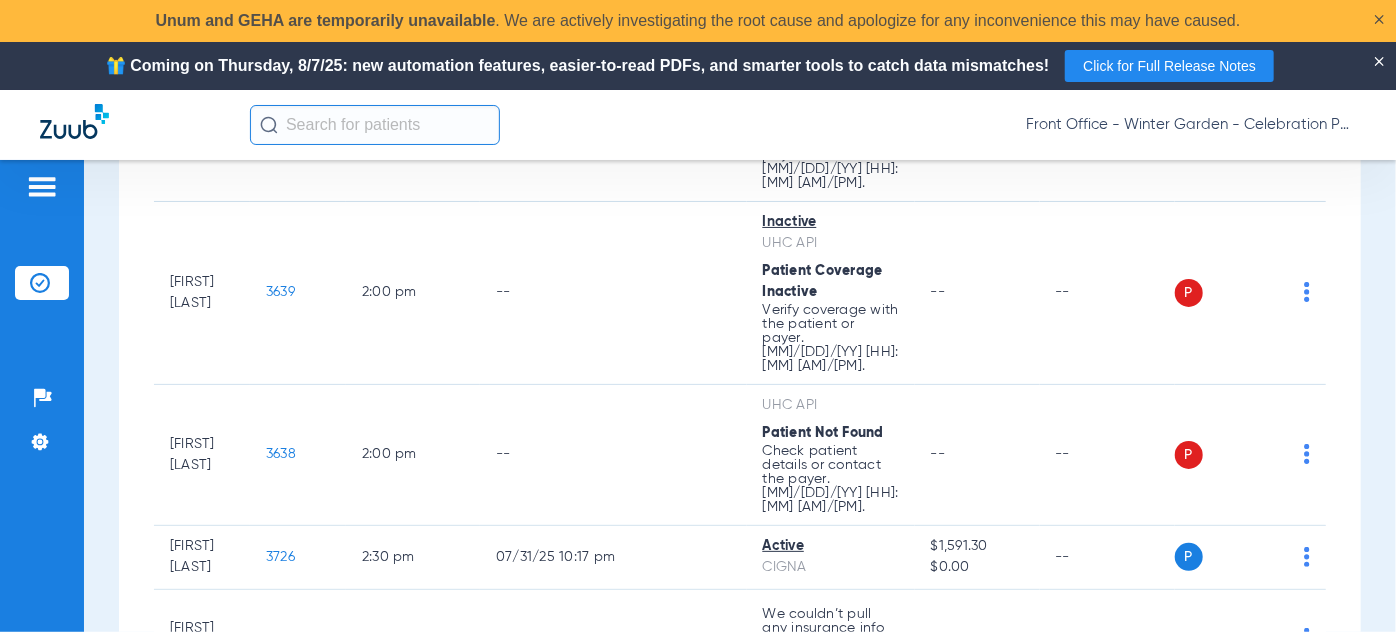 click on "6473" 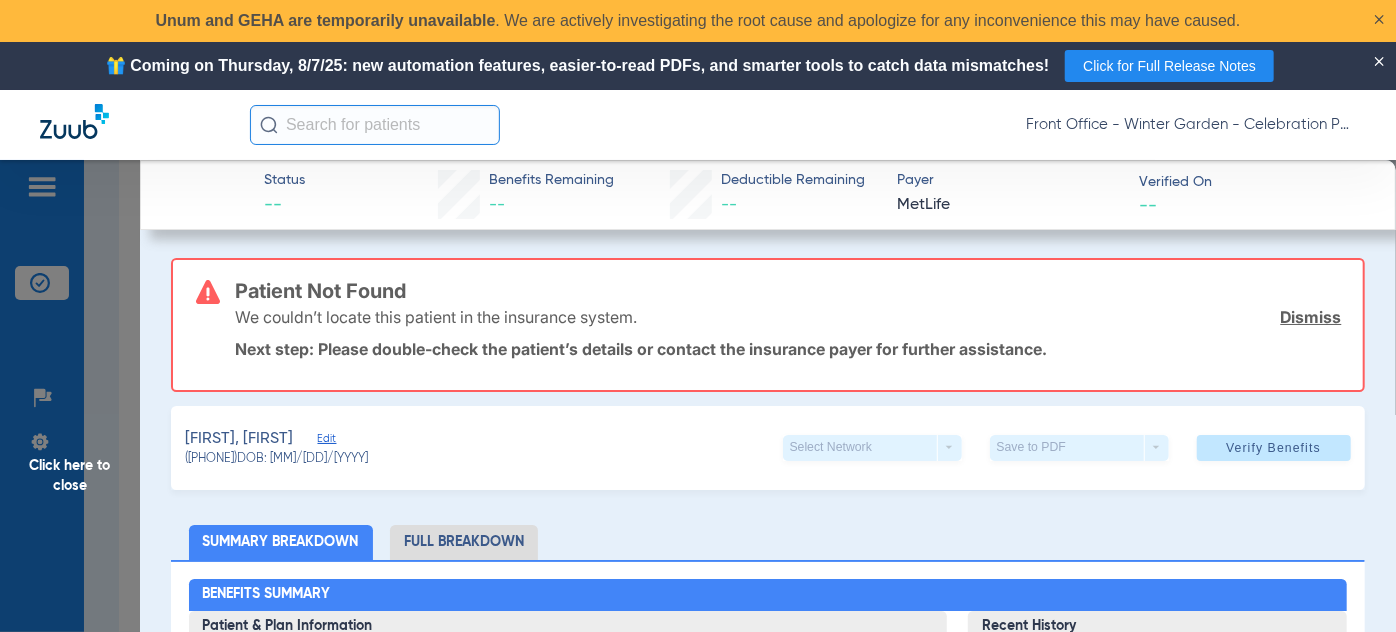 click on "Edit" 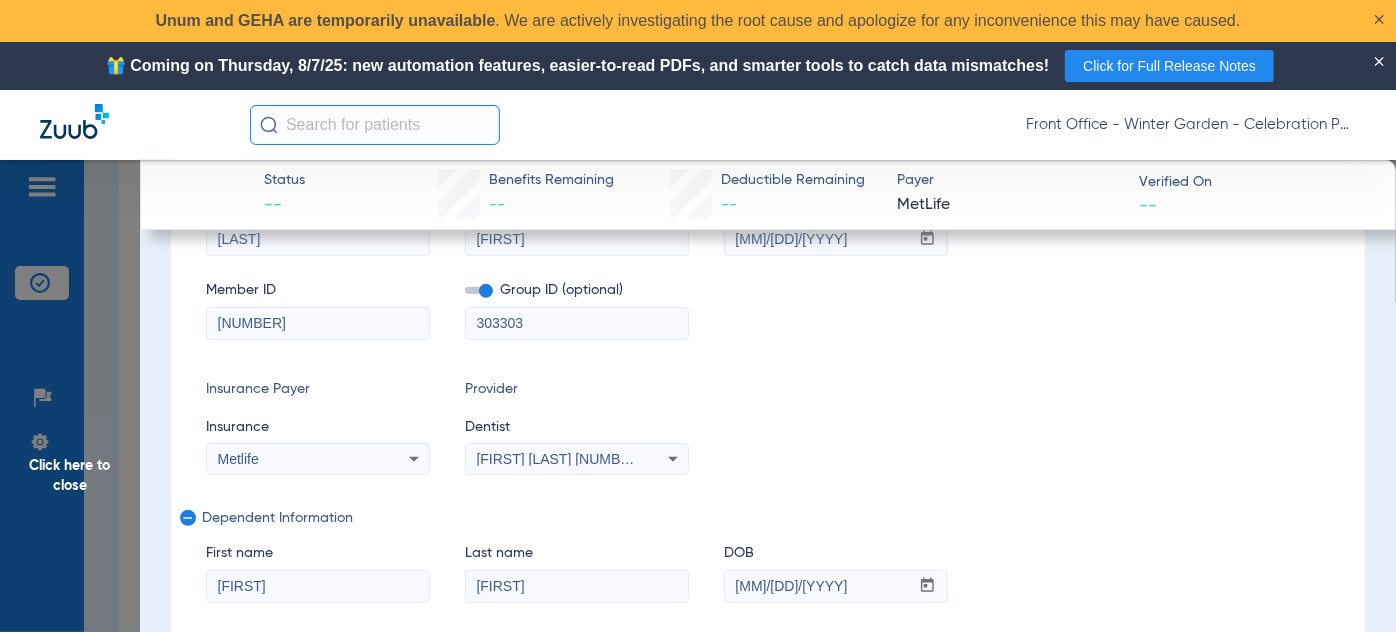 scroll, scrollTop: 363, scrollLeft: 0, axis: vertical 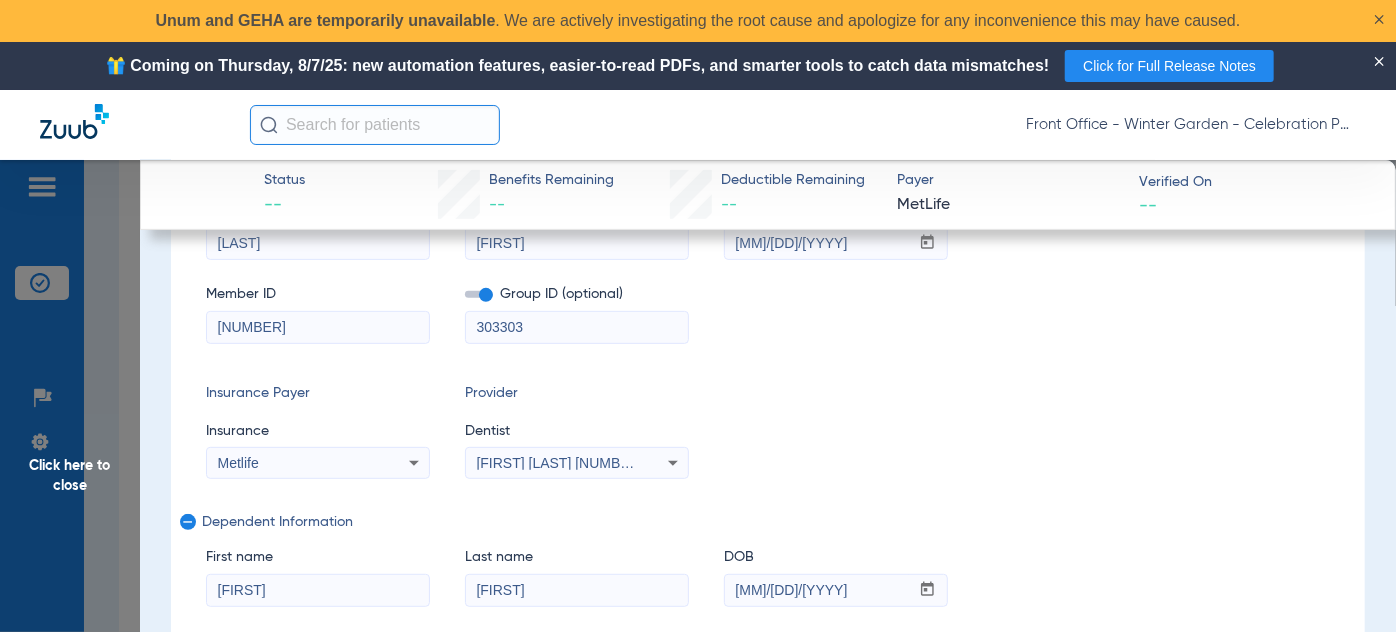drag, startPoint x: 347, startPoint y: 317, endPoint x: -472, endPoint y: 204, distance: 826.7587 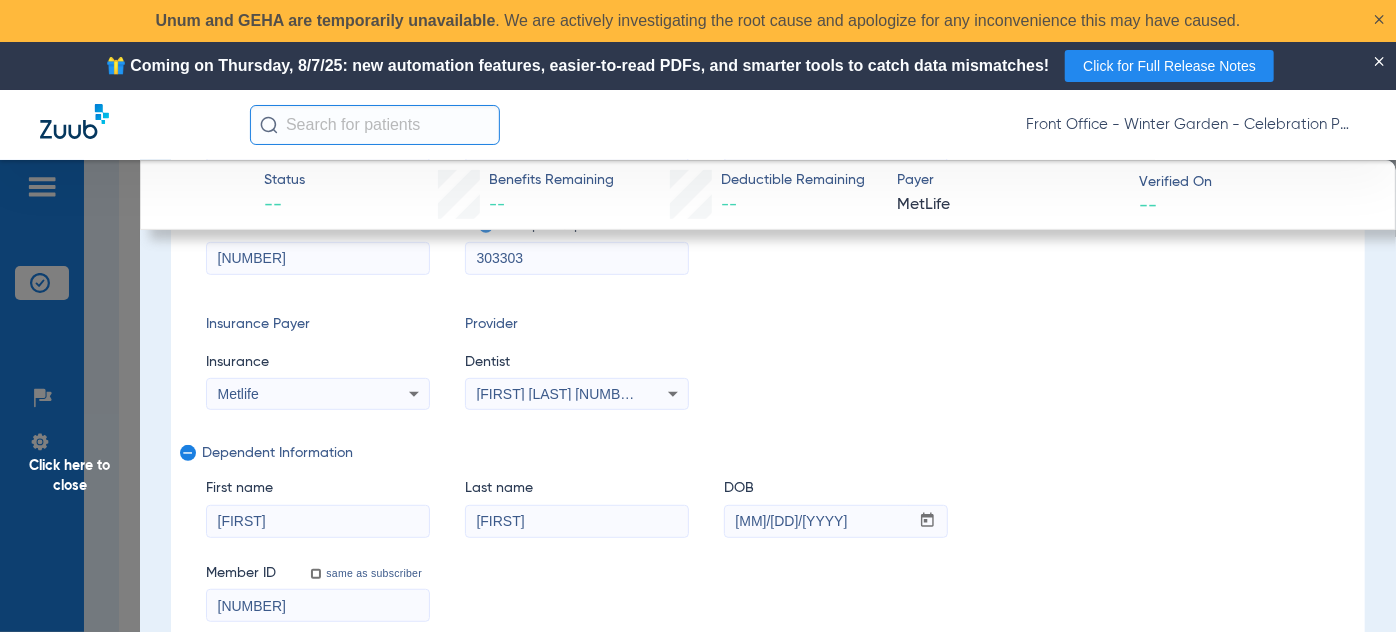 scroll, scrollTop: 636, scrollLeft: 0, axis: vertical 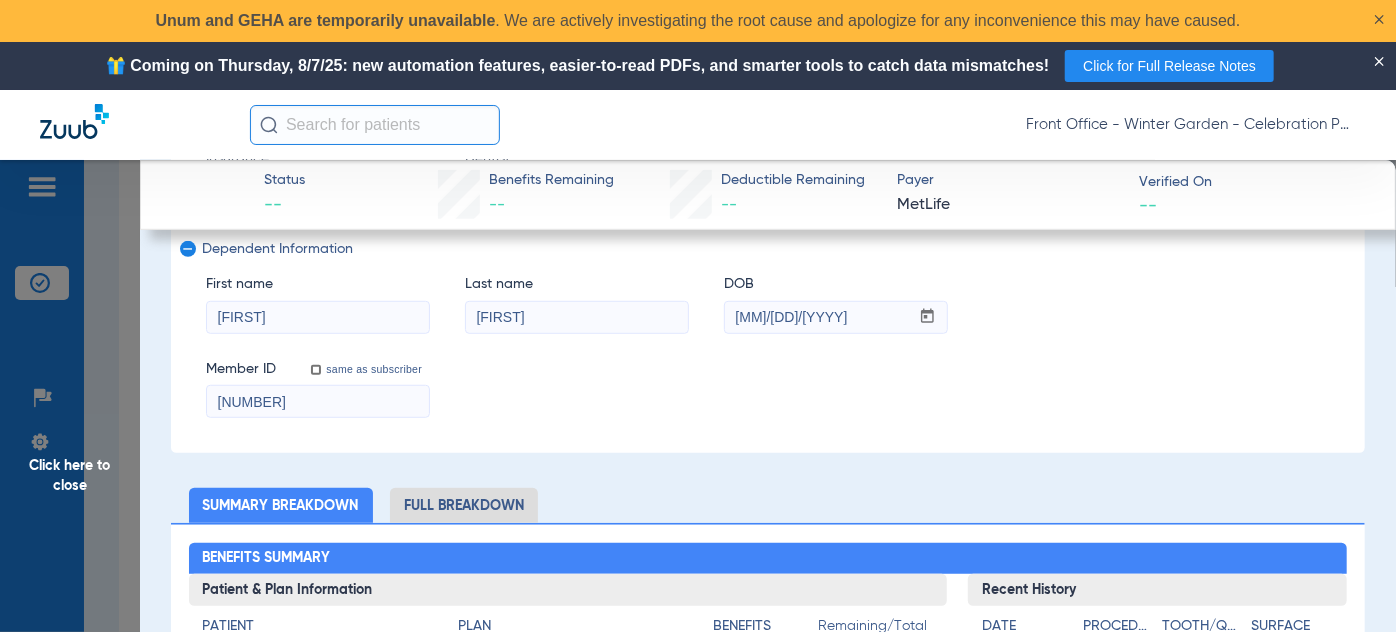 type on "[NUMBER]" 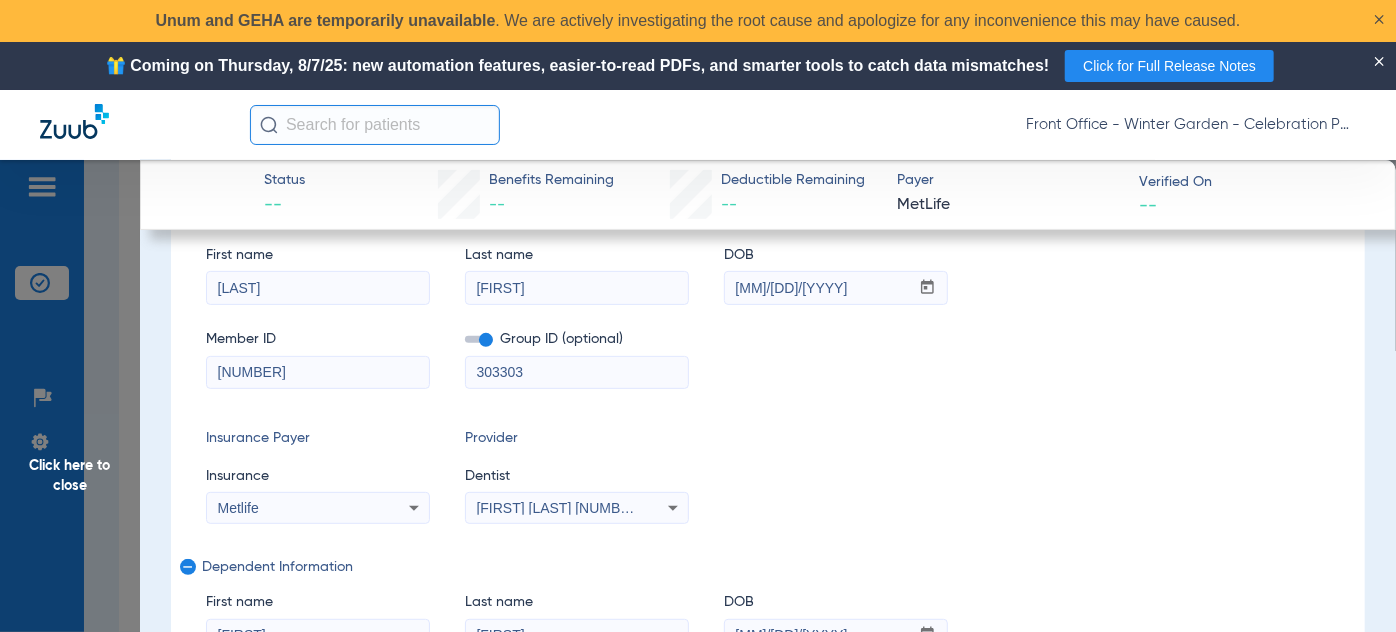 scroll, scrollTop: 272, scrollLeft: 0, axis: vertical 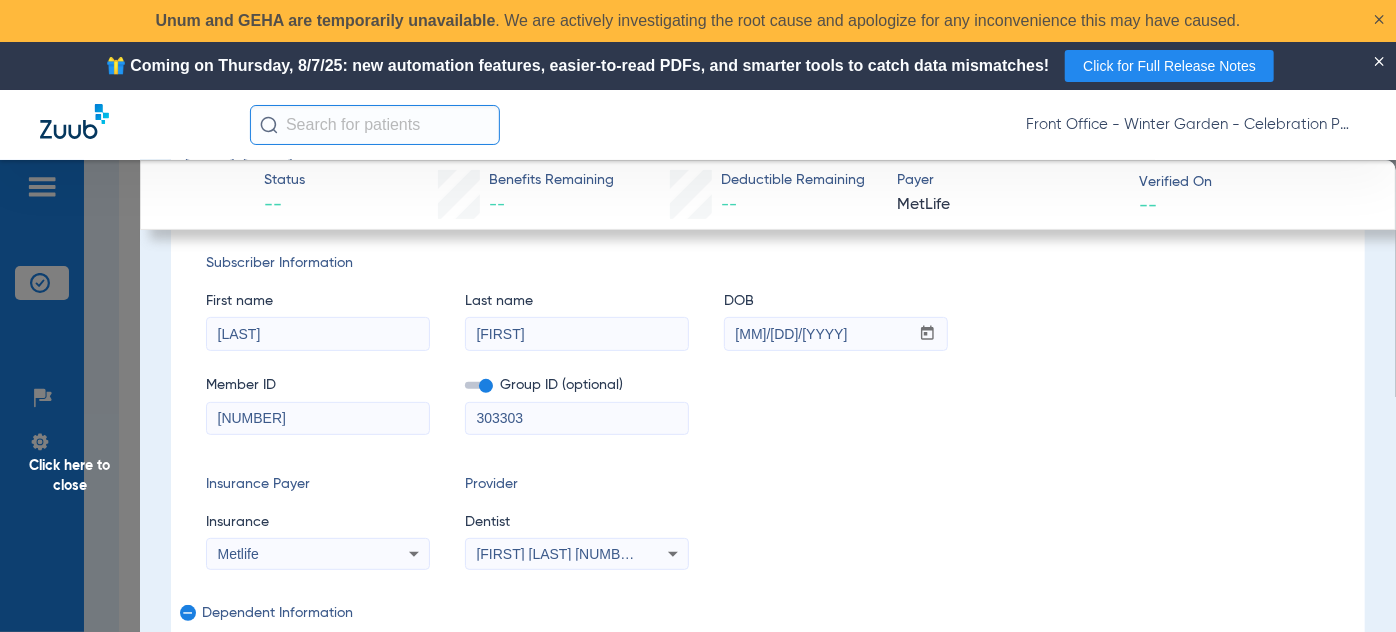 type on "[NUMBER]" 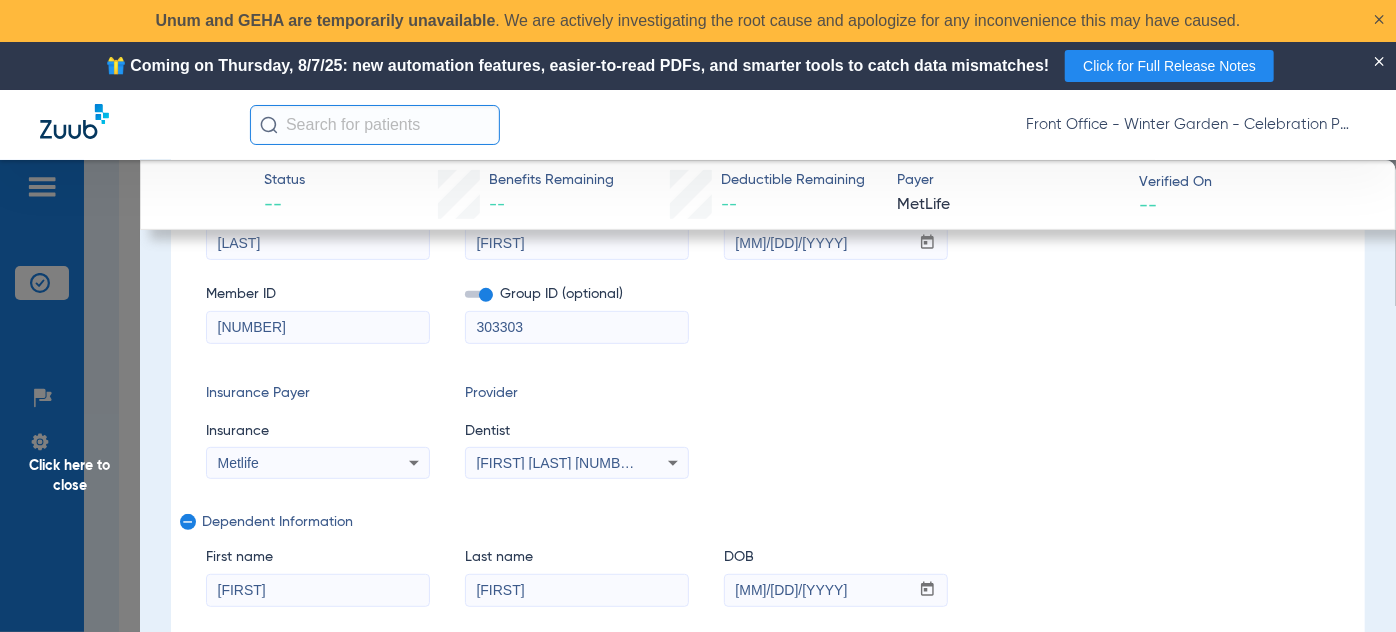 scroll, scrollTop: 0, scrollLeft: 0, axis: both 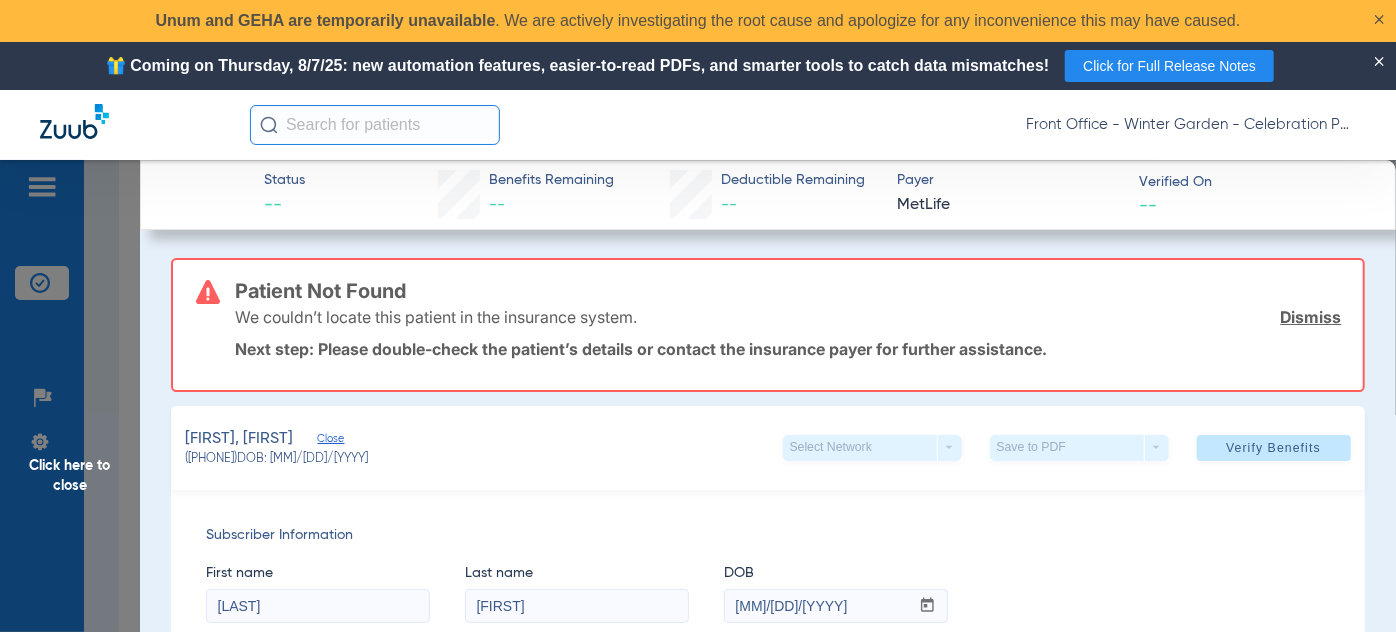 drag, startPoint x: 1247, startPoint y: 439, endPoint x: 974, endPoint y: 217, distance: 351.87073 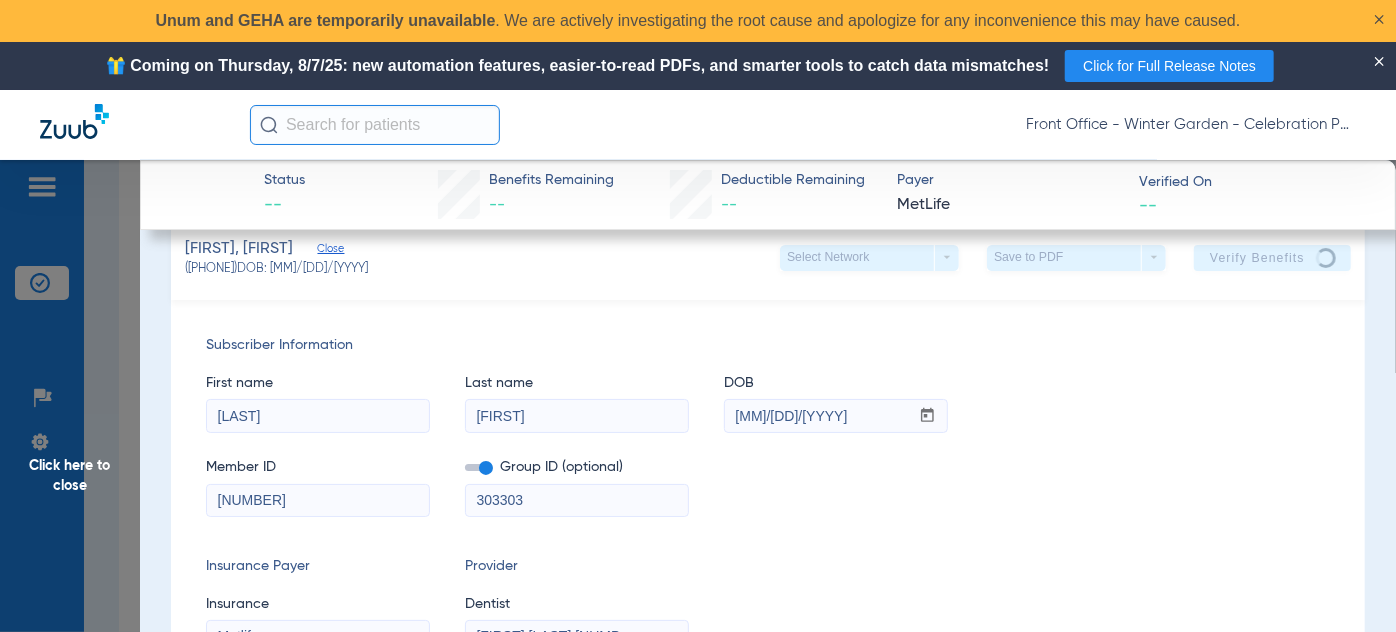 scroll, scrollTop: 0, scrollLeft: 0, axis: both 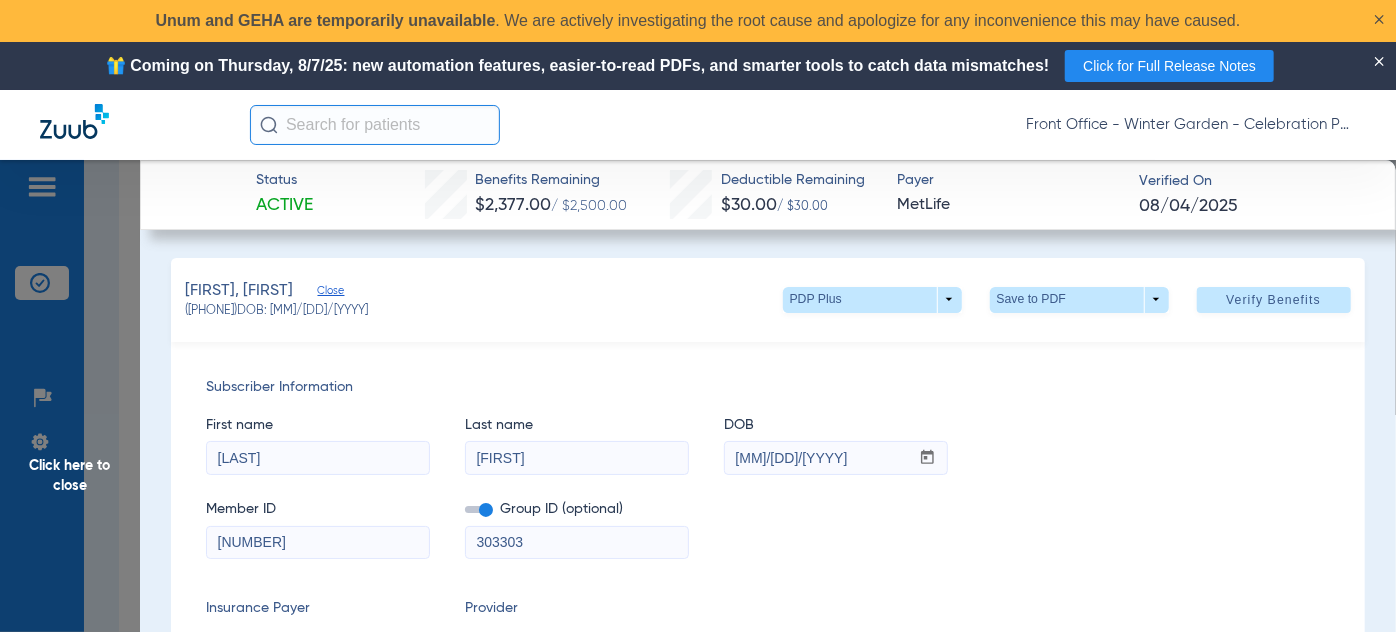 click on "Click here to close" 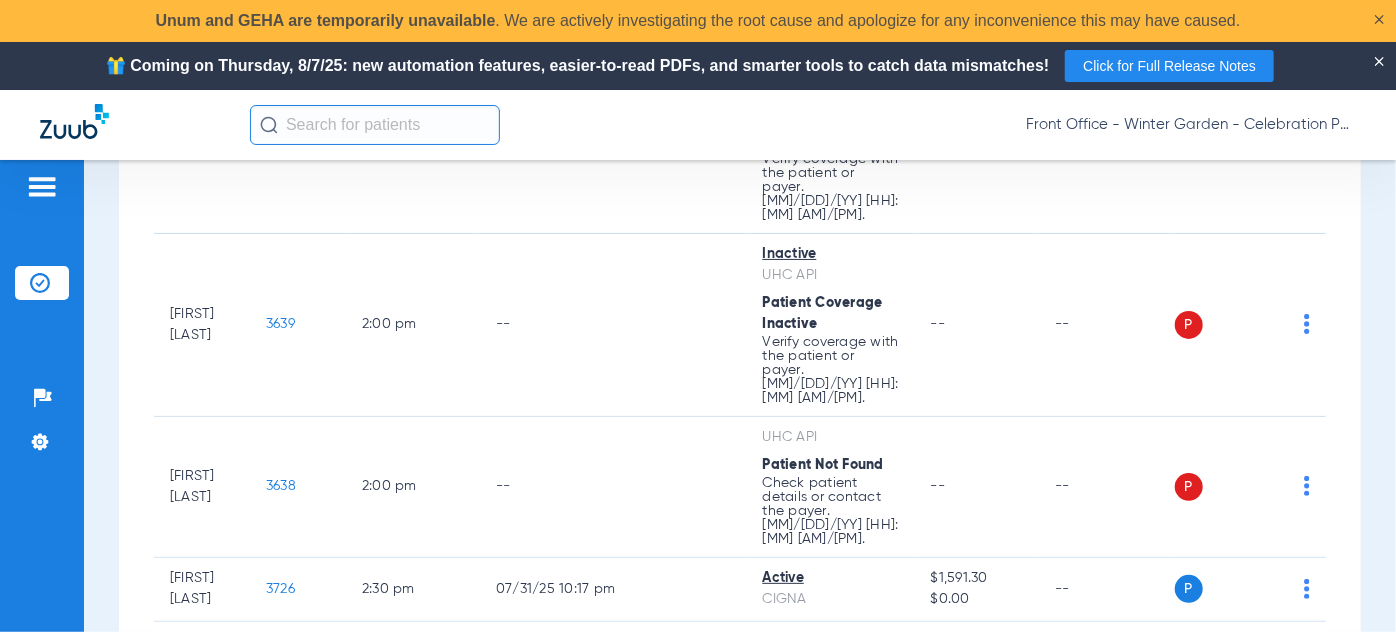 scroll, scrollTop: 3082, scrollLeft: 0, axis: vertical 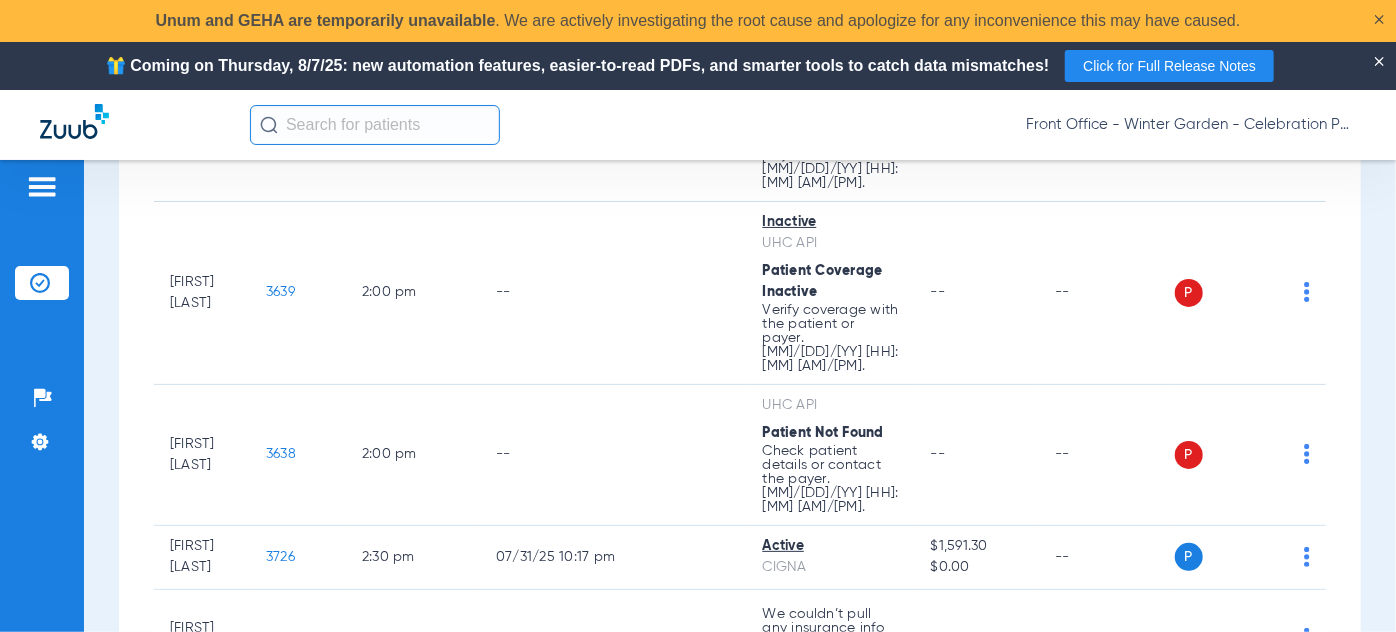 click on "6473" 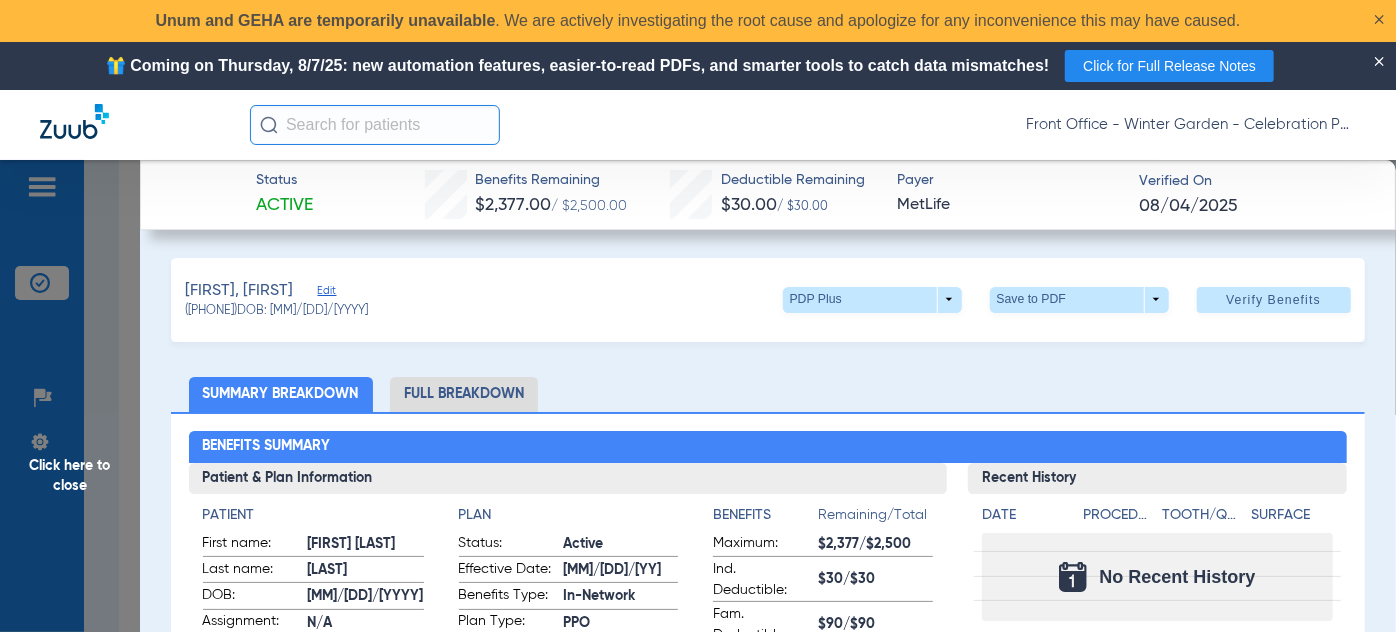 click on "Click here to close" 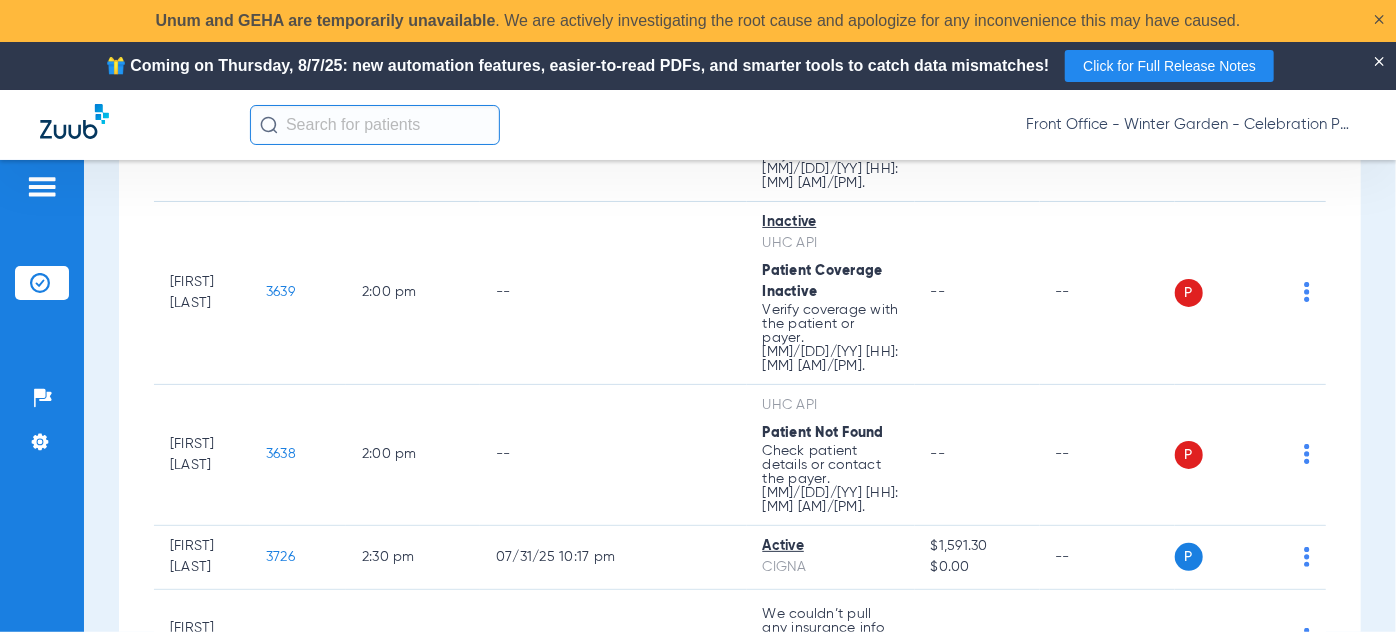 scroll, scrollTop: 3173, scrollLeft: 0, axis: vertical 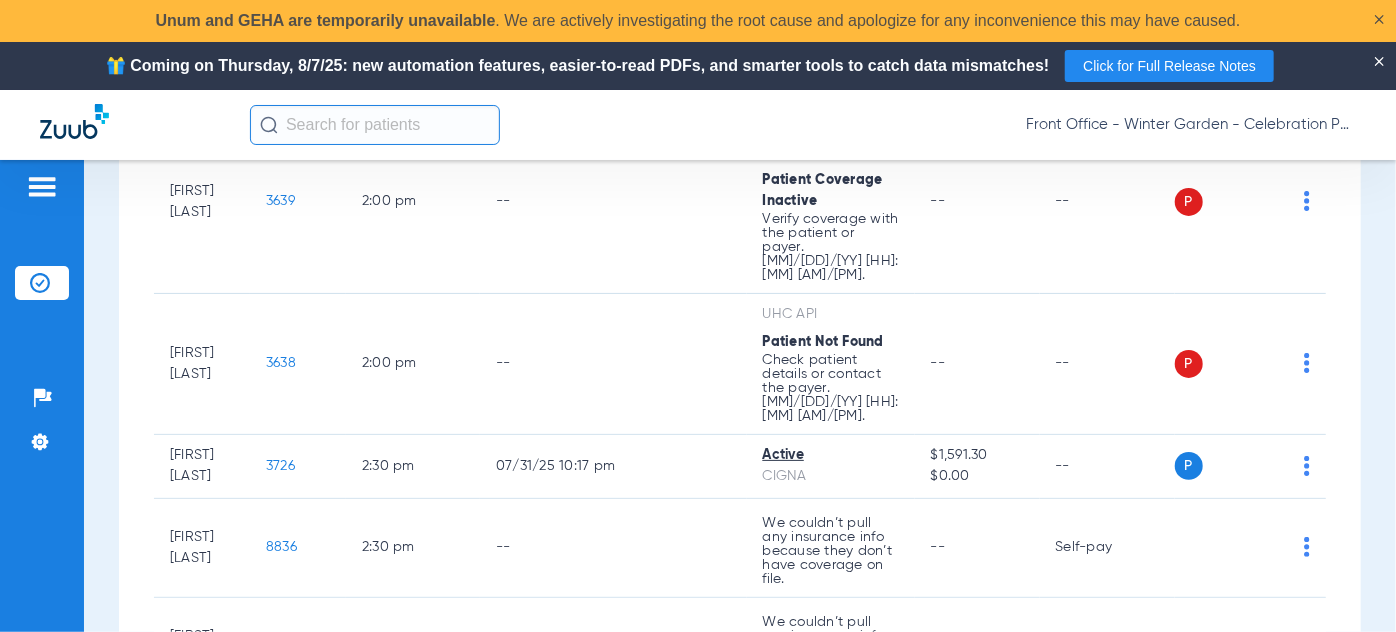 click on "5699" 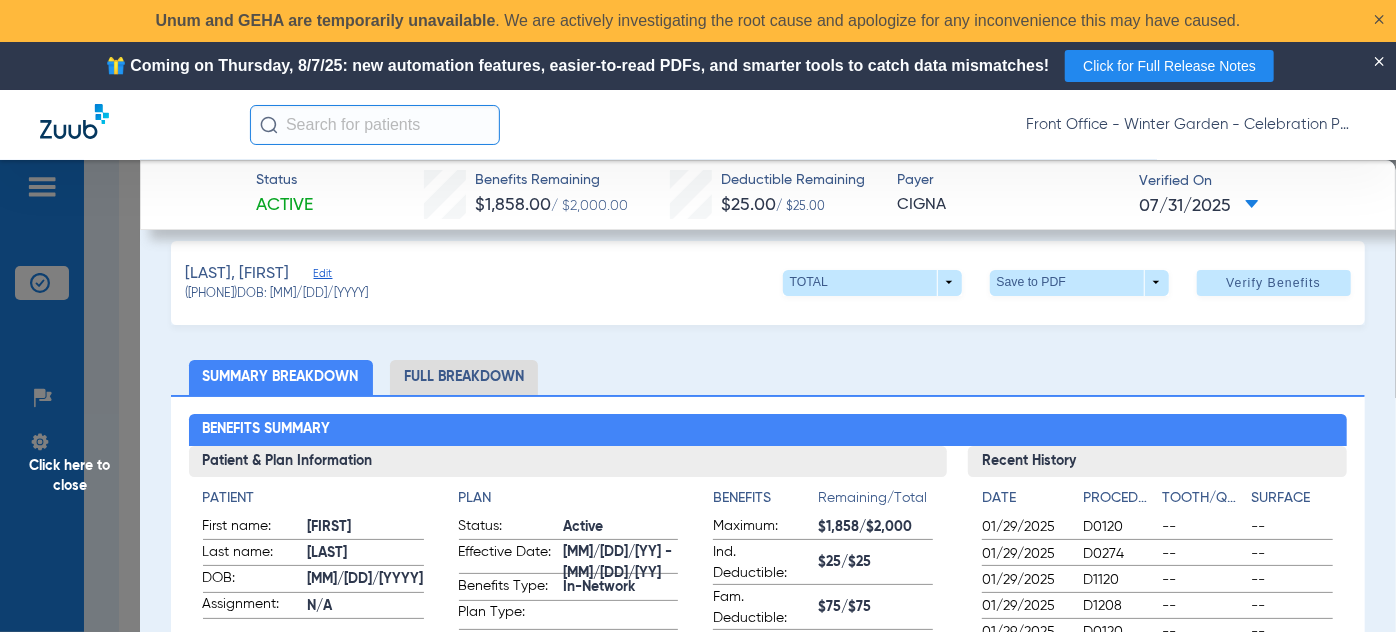 scroll, scrollTop: 0, scrollLeft: 0, axis: both 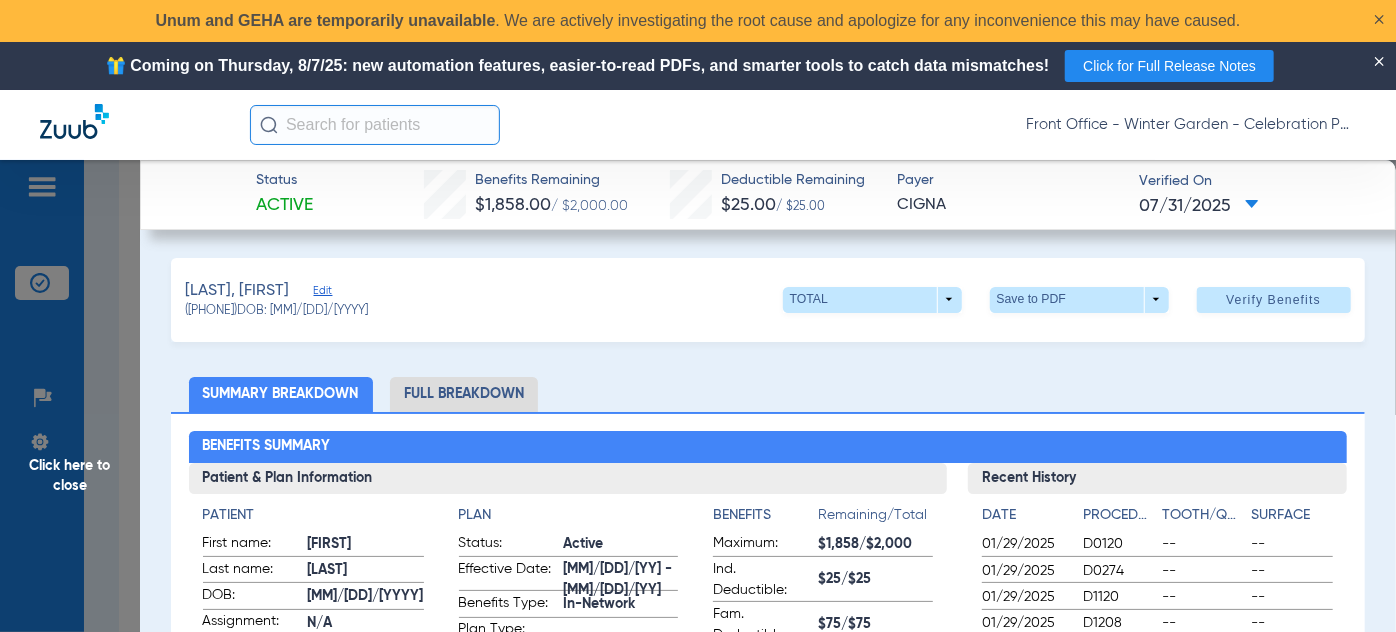 click on "Edit" 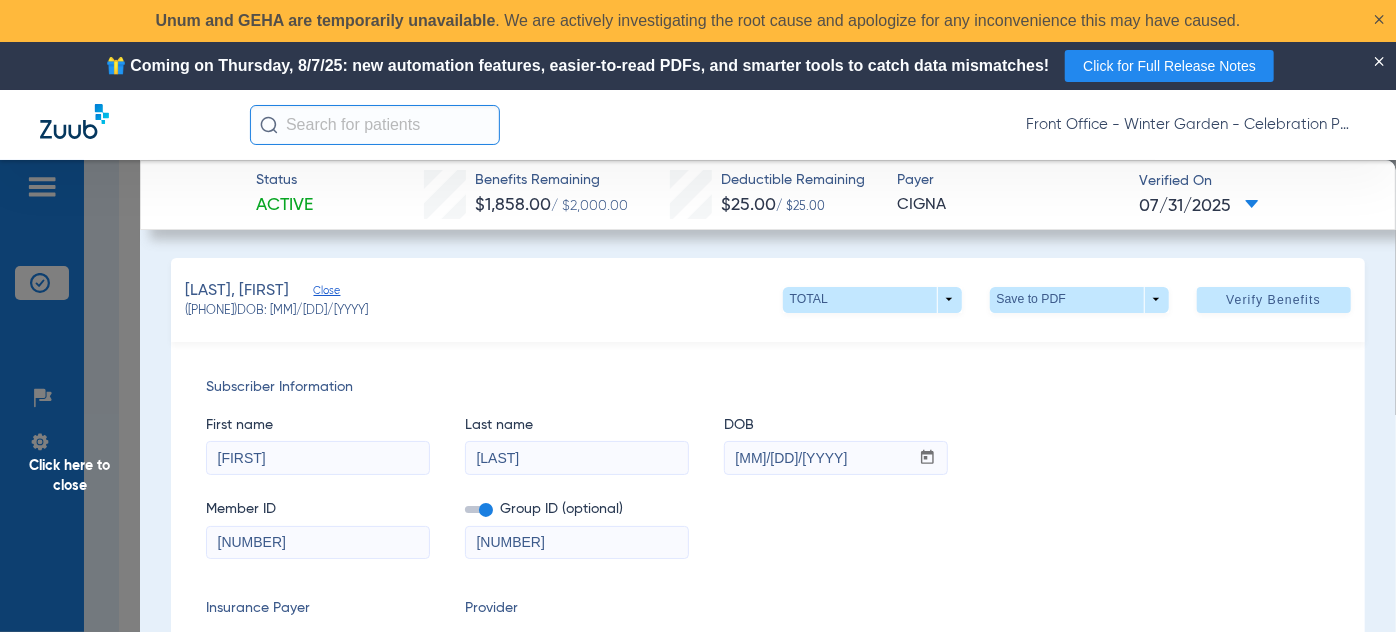 scroll, scrollTop: 0, scrollLeft: 0, axis: both 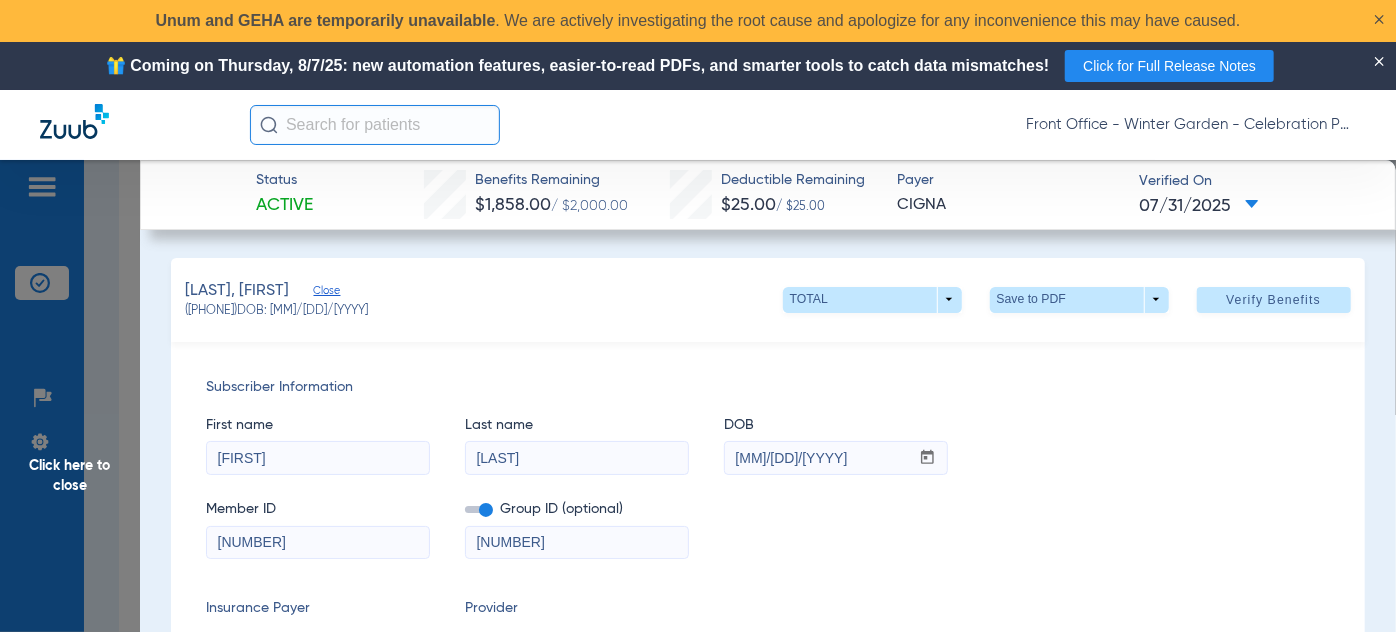 click on "Close" 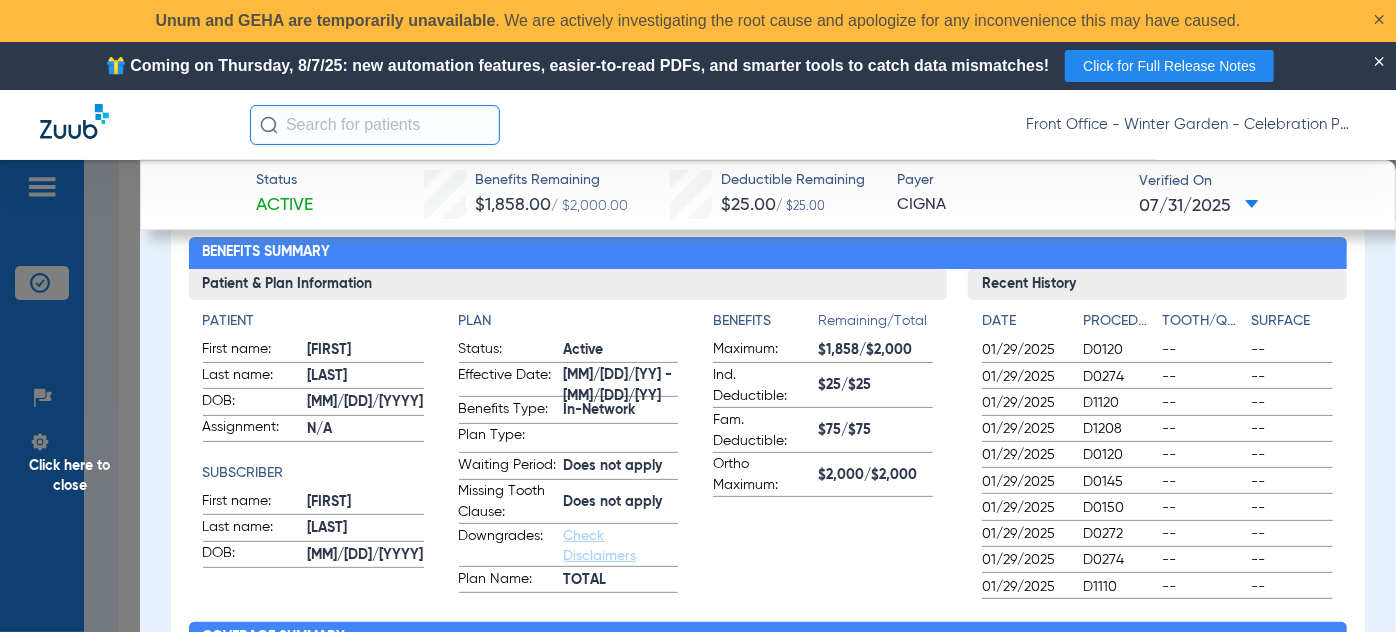 scroll, scrollTop: 0, scrollLeft: 0, axis: both 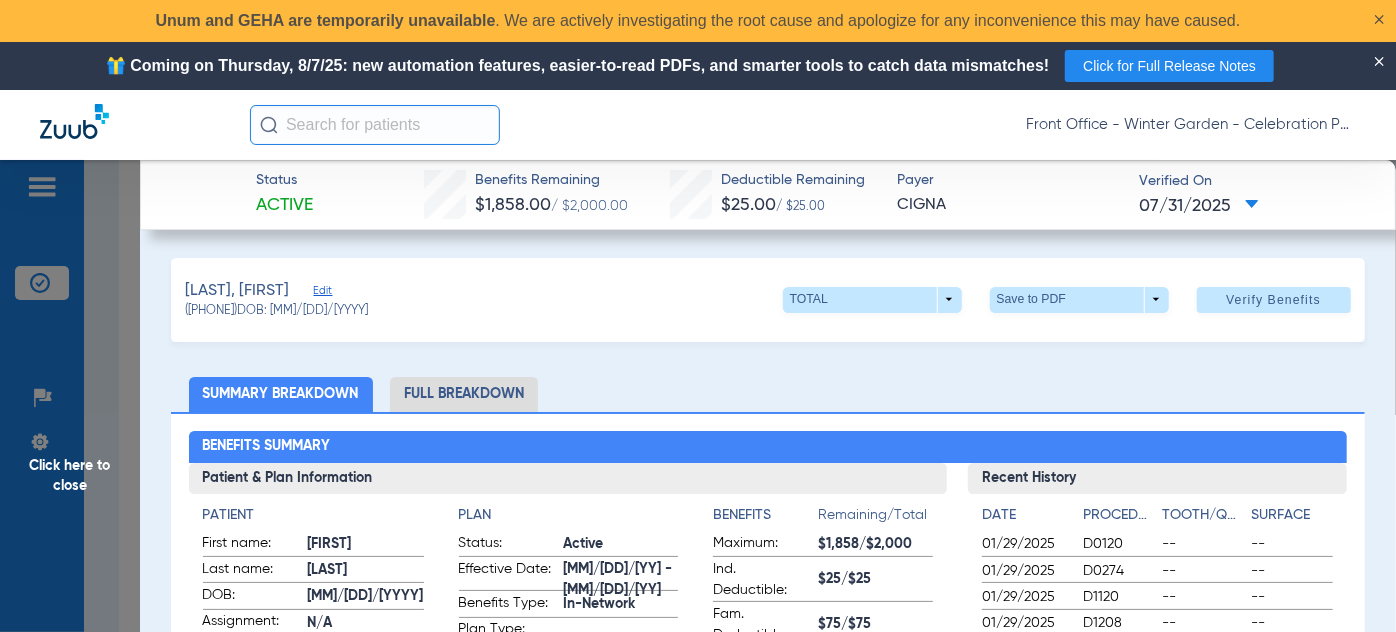 click on "Click here to close" 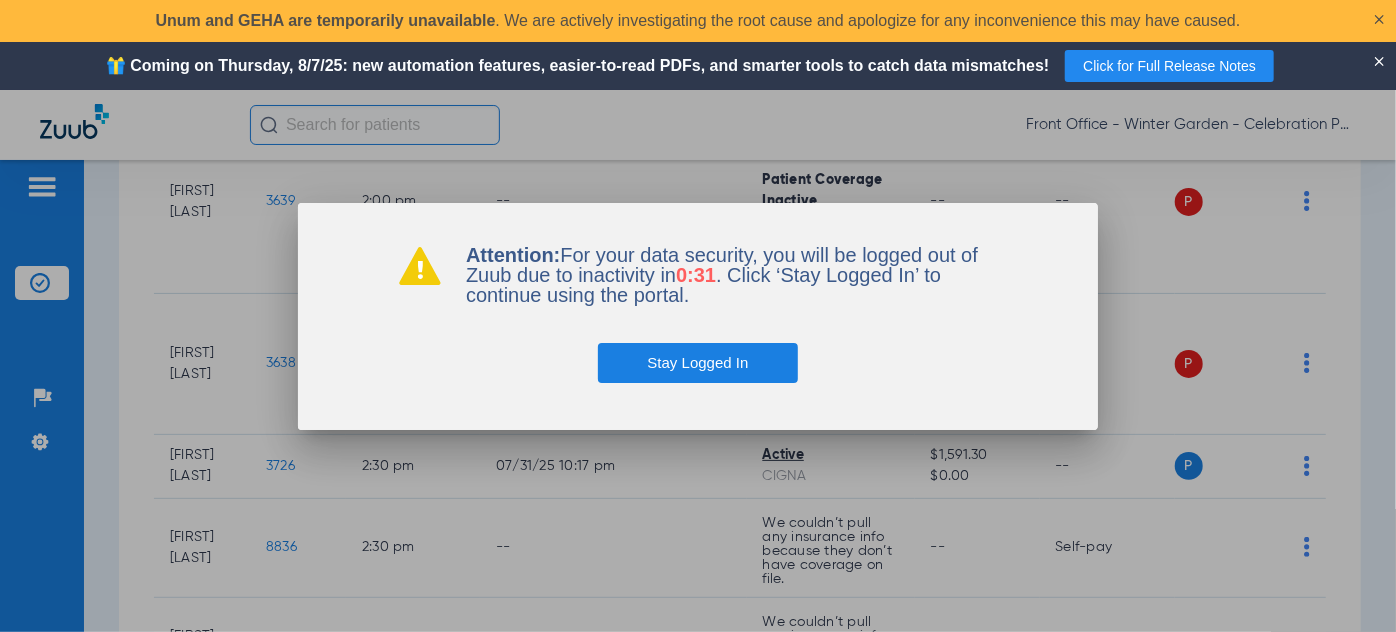 click on "Stay Logged In" at bounding box center [698, 363] 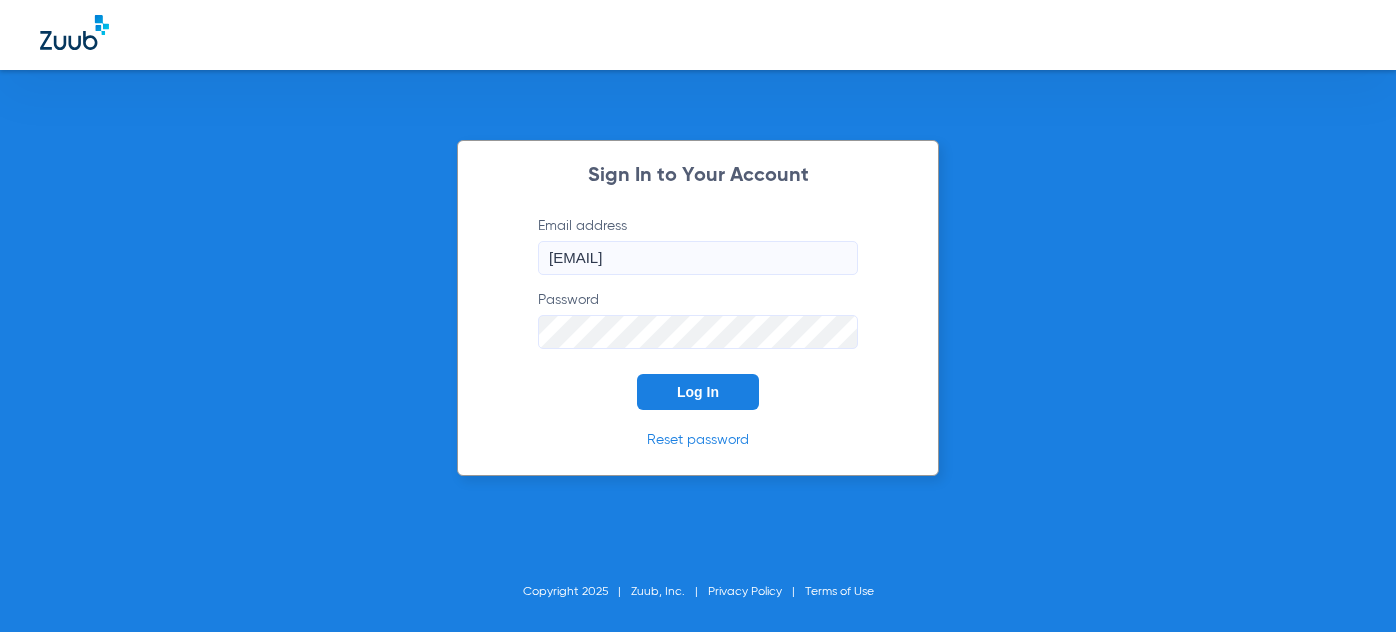 scroll, scrollTop: 0, scrollLeft: 0, axis: both 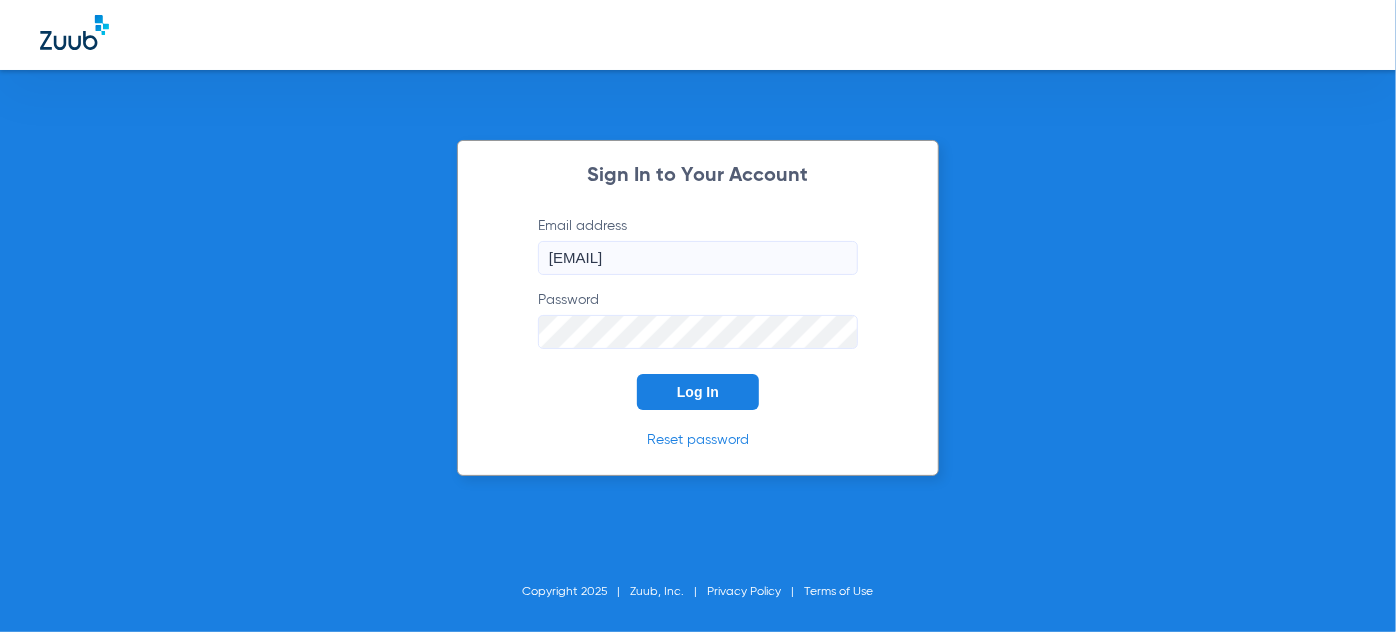 click on "Log In" 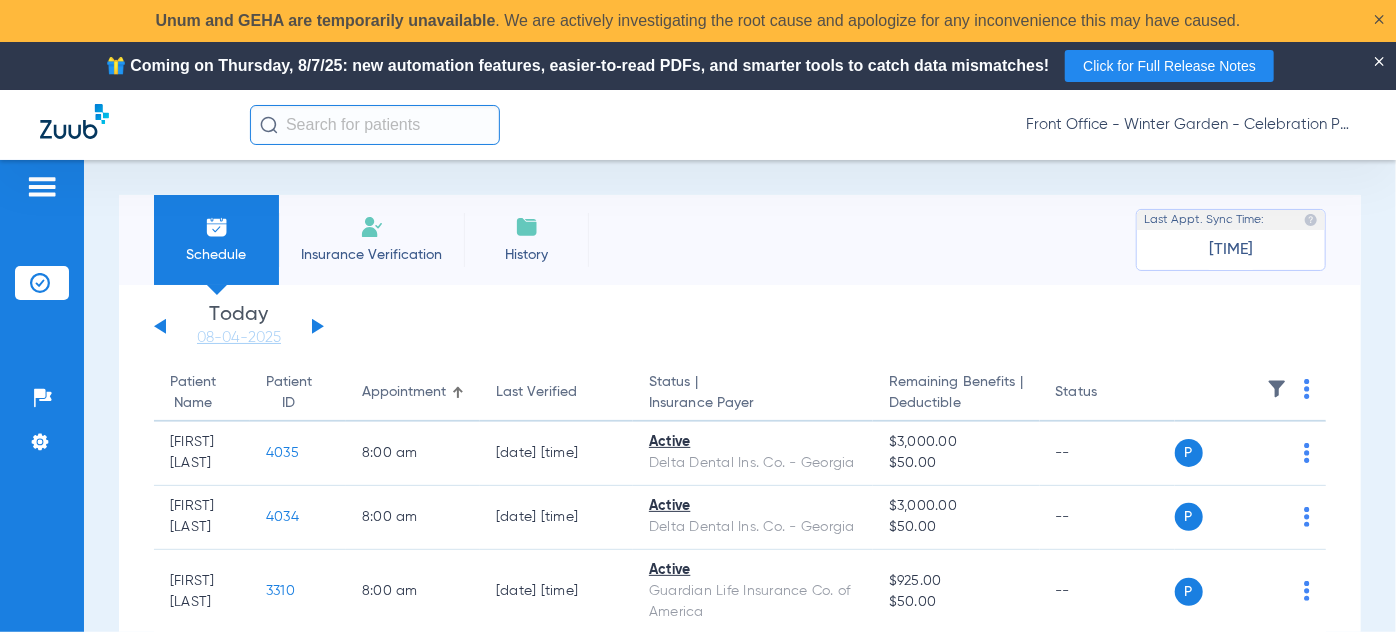 click on "Saturday   05-31-2025   Sunday   06-01-2025   Monday   06-02-2025   Tuesday   06-03-2025   Wednesday   06-04-2025   Thursday   06-05-2025   Friday   06-06-2025   Saturday   06-07-2025   Sunday   06-08-2025   Monday   06-09-2025   Tuesday   06-10-2025   Wednesday   06-11-2025   Thursday   06-12-2025   Friday   06-13-2025   Saturday   06-14-2025   Sunday   06-15-2025   Monday   06-16-2025   Tuesday   06-17-2025   Wednesday   06-18-2025   Thursday   06-19-2025   Friday   06-20-2025   Saturday   06-21-2025   Sunday   06-22-2025   Monday   06-23-2025   Tuesday   06-24-2025   Wednesday   06-25-2025   Thursday   06-26-2025   Friday   06-27-2025   Saturday   06-28-2025   Sunday   06-29-2025   Monday   06-30-2025   Tuesday   07-01-2025   Wednesday   07-02-2025   Thursday   07-03-2025   Friday   07-04-2025   Saturday   07-05-2025   Sunday   07-06-2025   Monday   07-07-2025   Tuesday   07-08-2025   Wednesday   07-09-2025   Thursday   07-10-2025   Friday   07-11-2025   Saturday   07-12-2025   Sunday   07-13-2025" 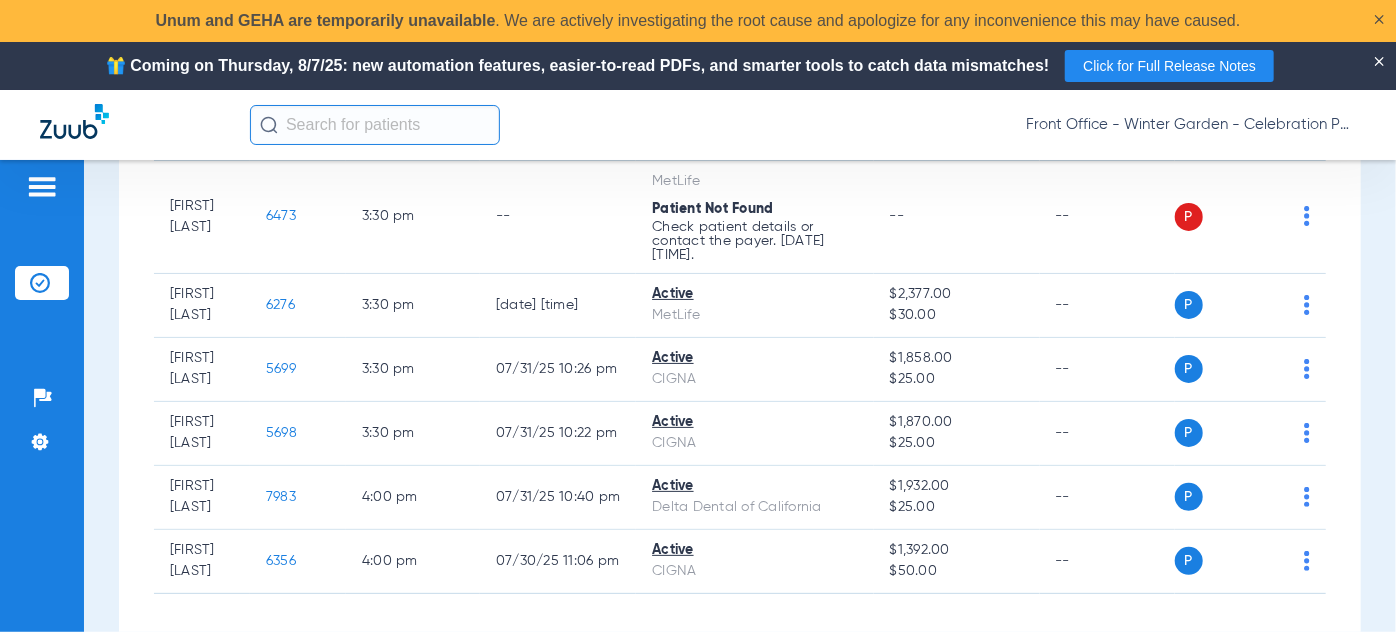 scroll, scrollTop: 3173, scrollLeft: 0, axis: vertical 